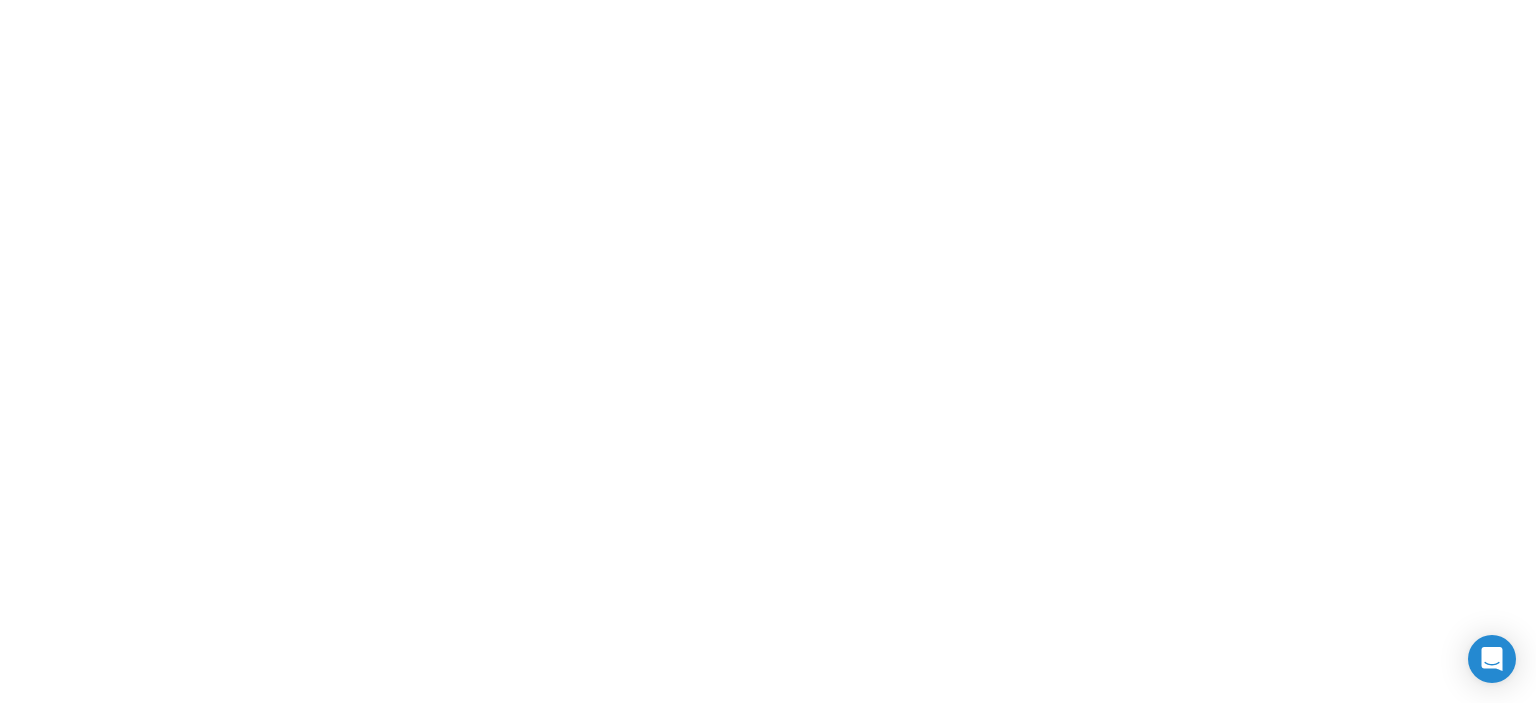 scroll, scrollTop: 0, scrollLeft: 0, axis: both 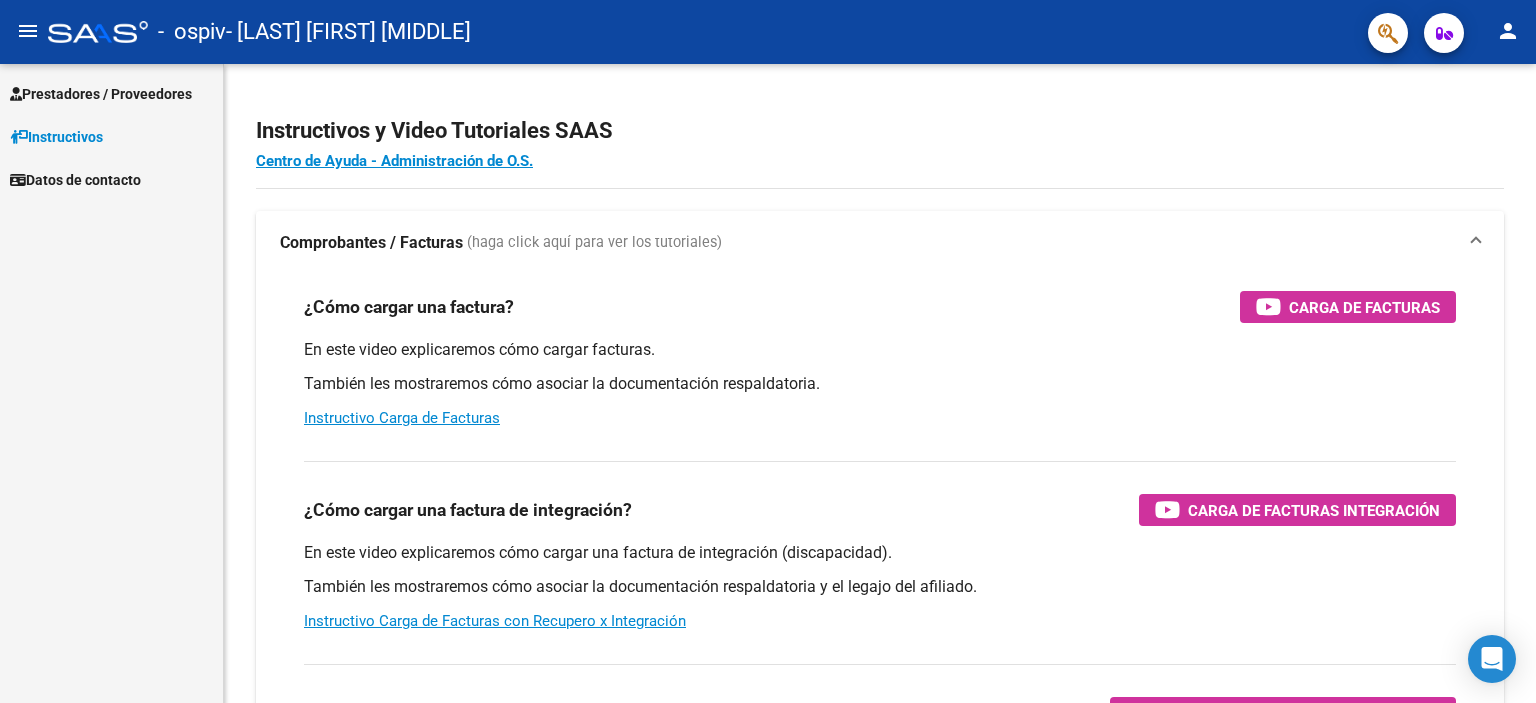 click on "Prestadores / Proveedores" at bounding box center [101, 94] 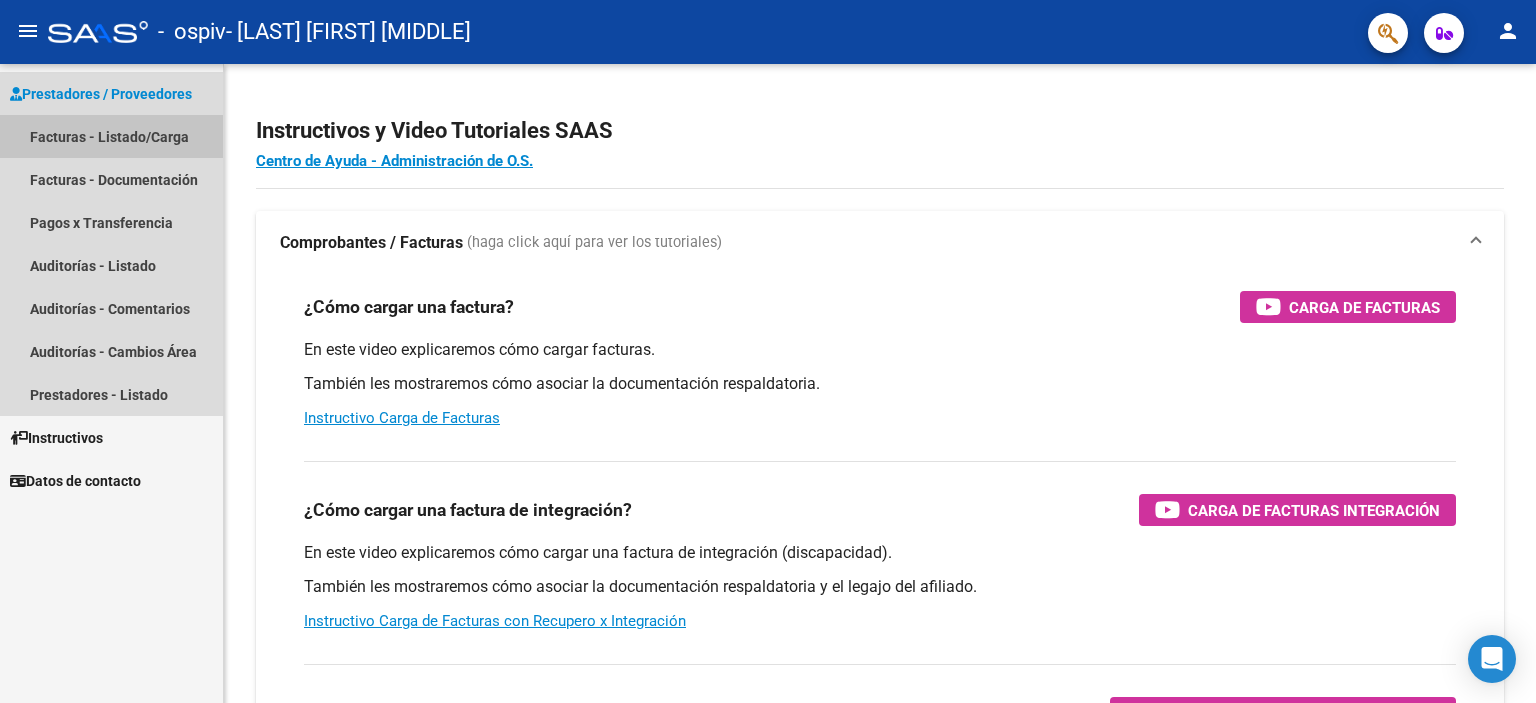 click on "Facturas - Listado/Carga" at bounding box center [111, 136] 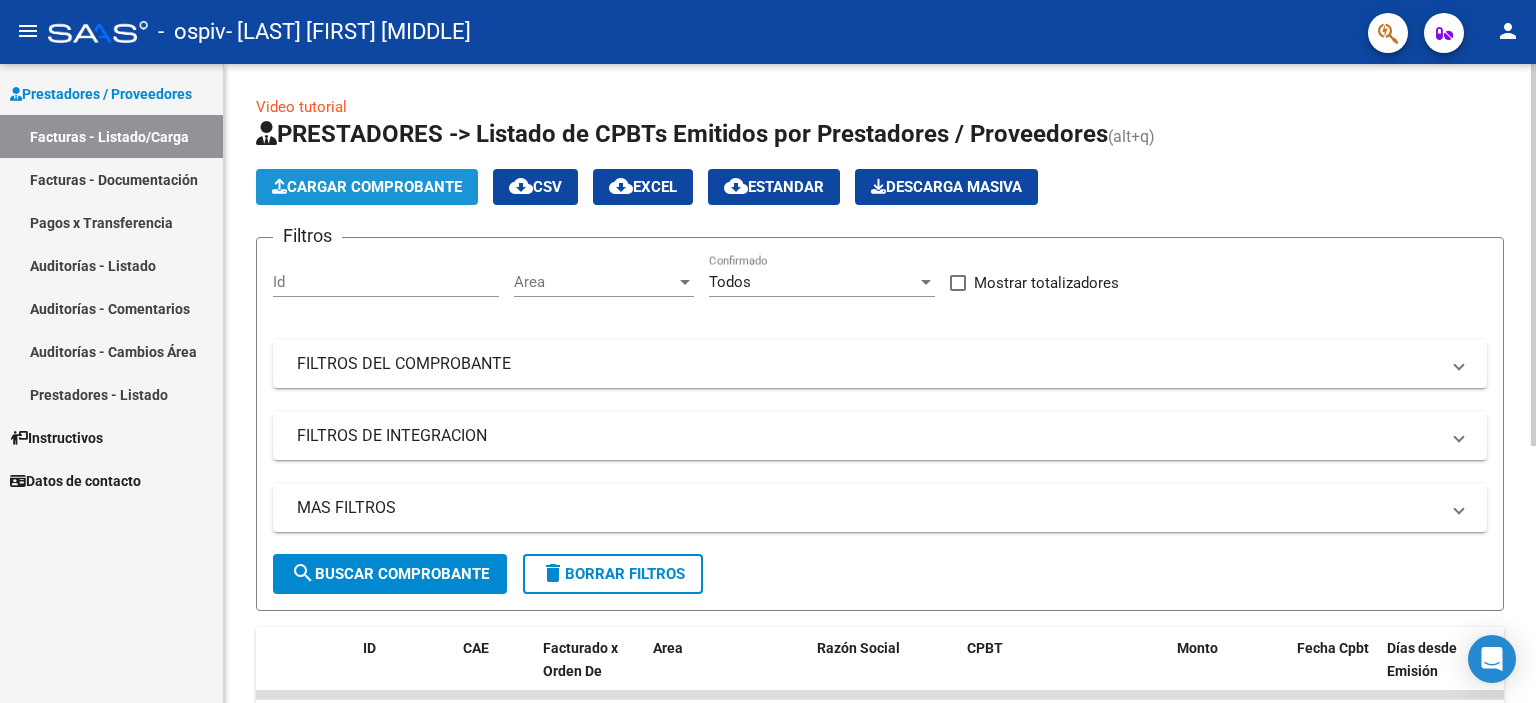 click on "Cargar Comprobante" 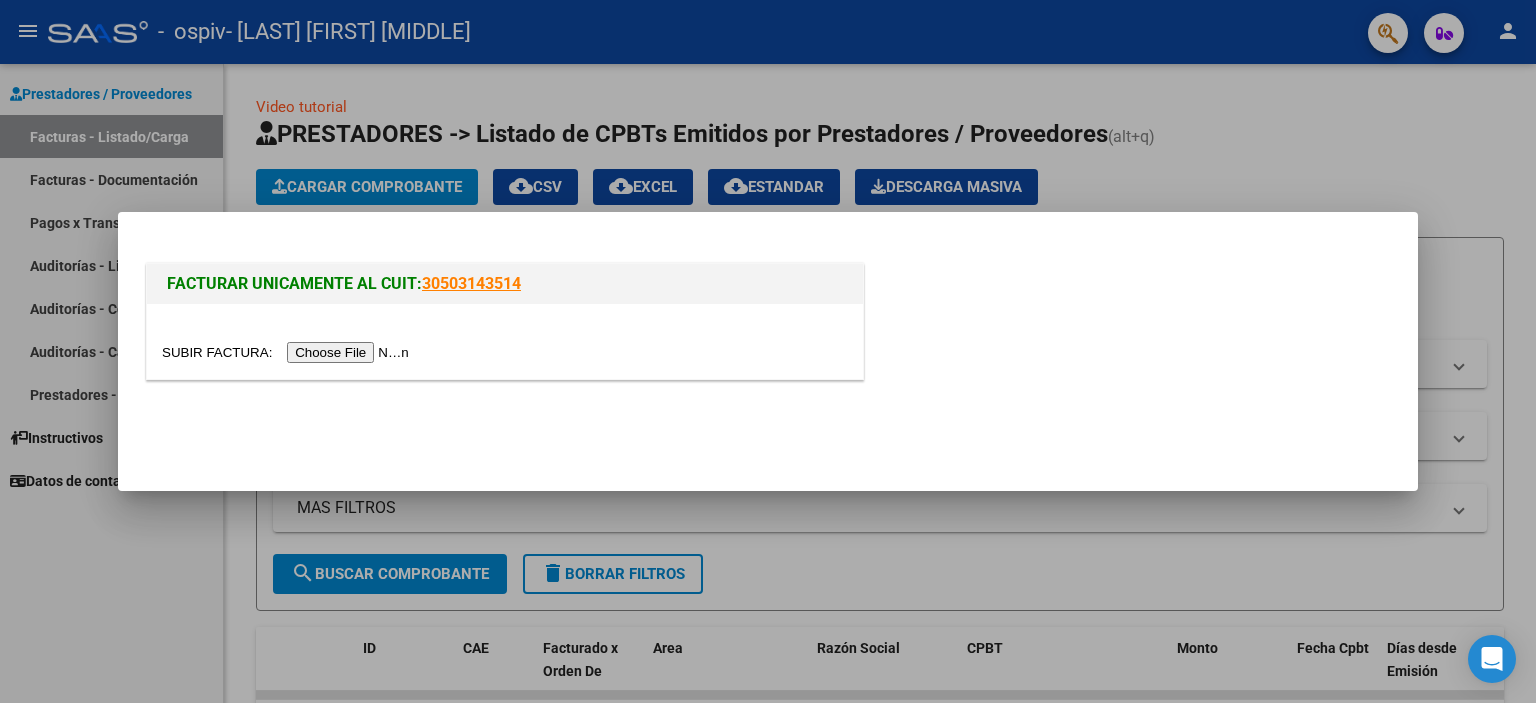 click at bounding box center [288, 352] 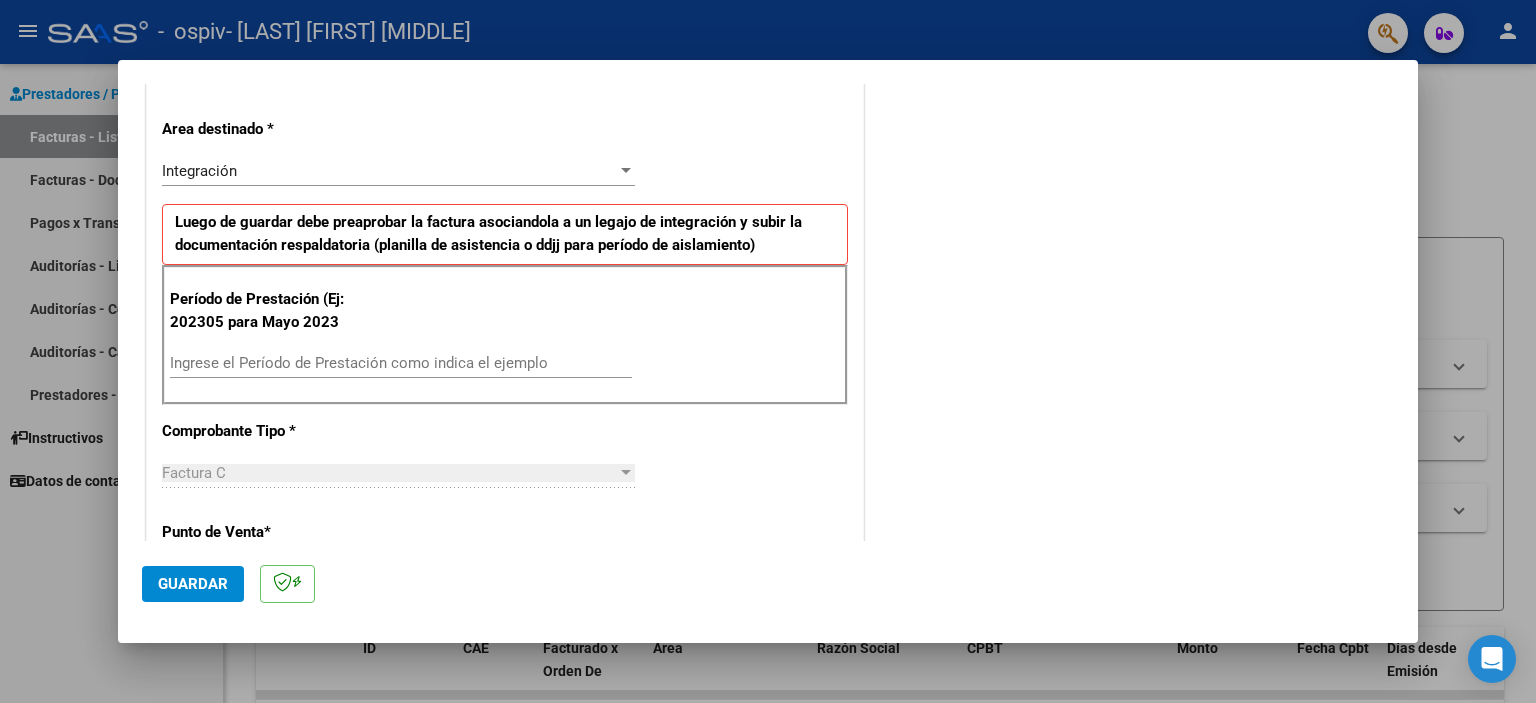 scroll, scrollTop: 500, scrollLeft: 0, axis: vertical 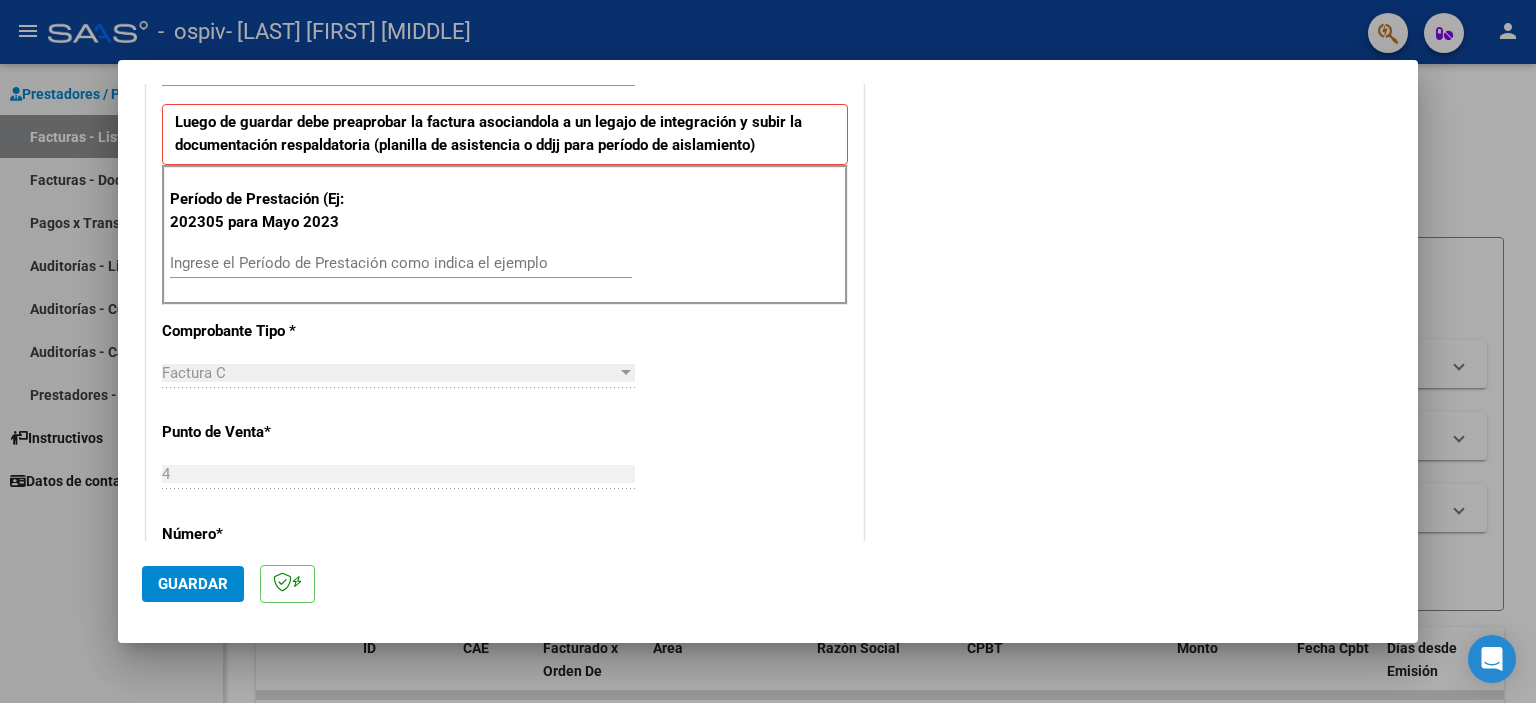 click on "Ingrese el Período de Prestación como indica el ejemplo" at bounding box center [401, 263] 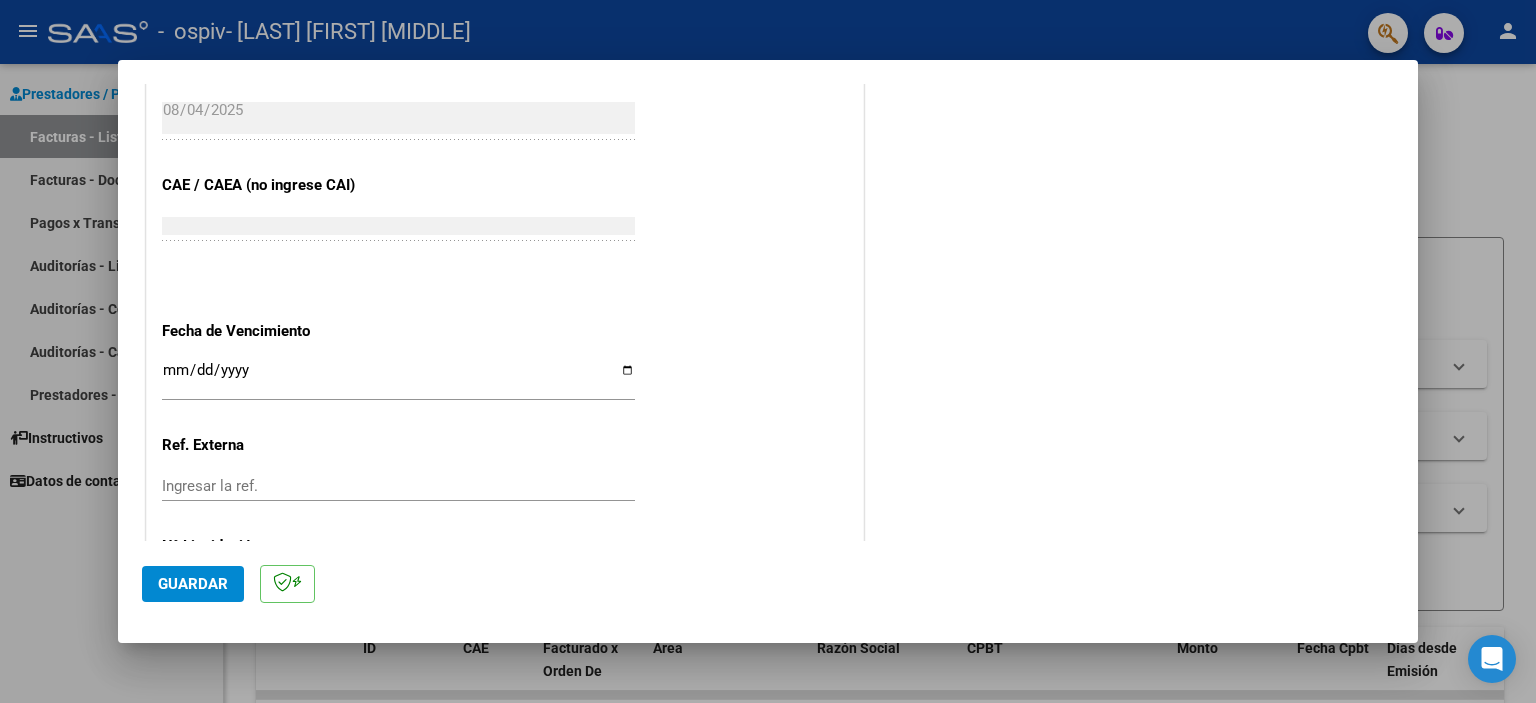 scroll, scrollTop: 1263, scrollLeft: 0, axis: vertical 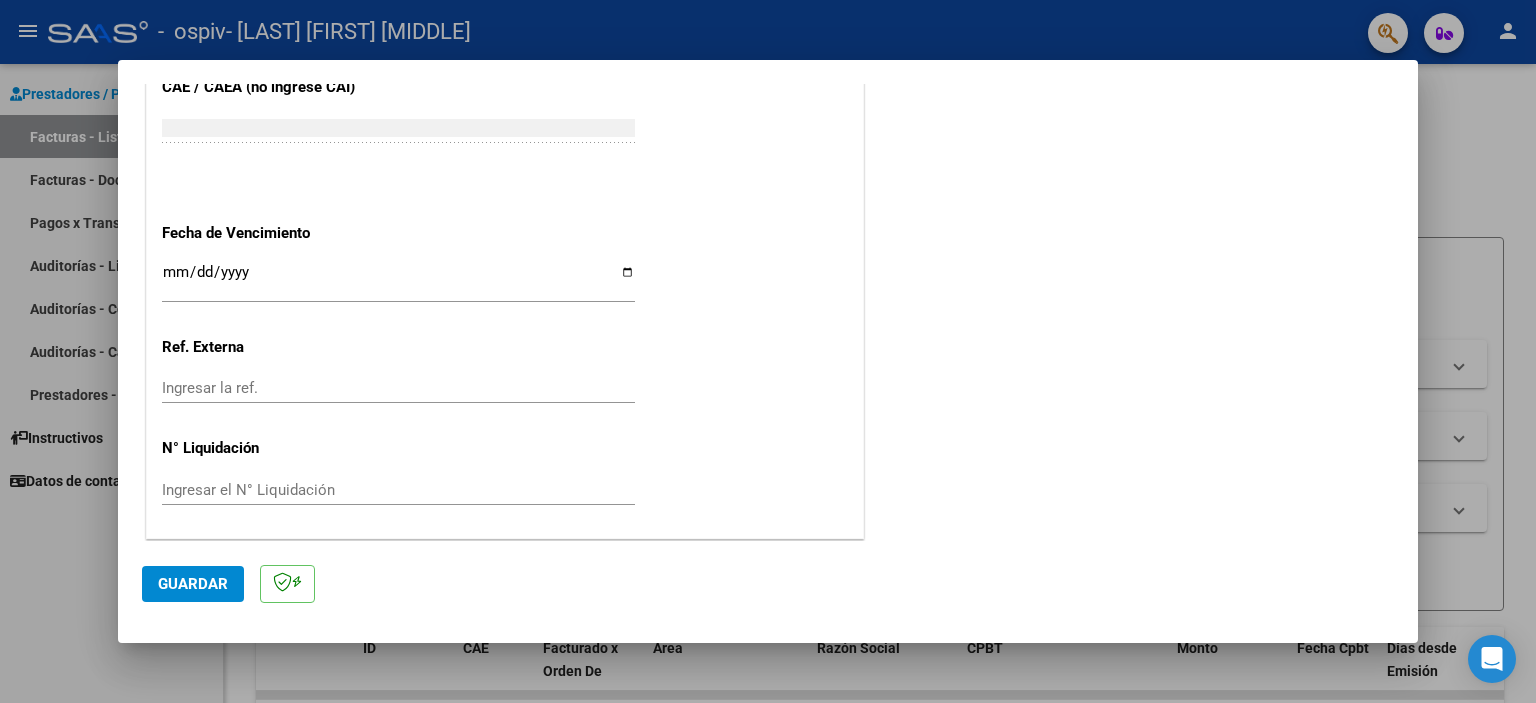 type on "202507" 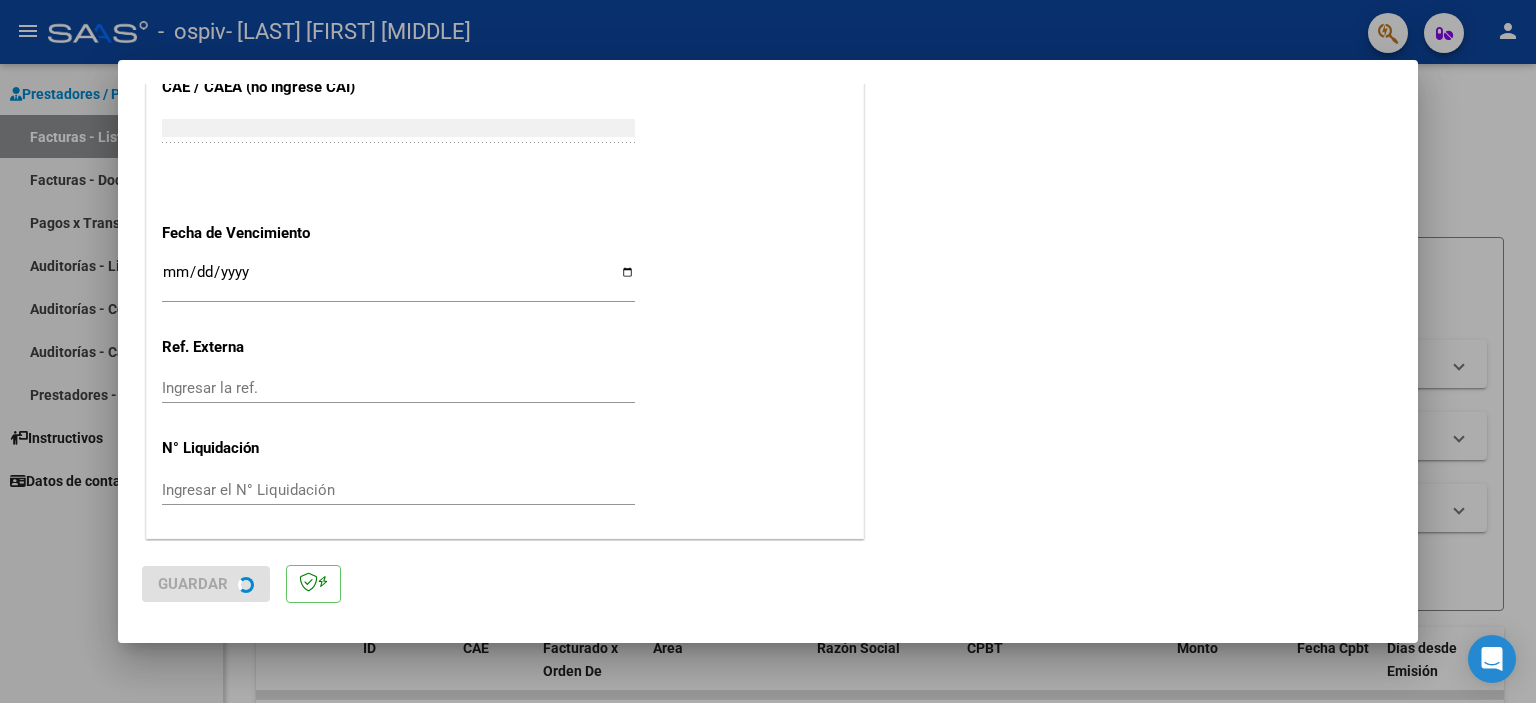 scroll, scrollTop: 0, scrollLeft: 0, axis: both 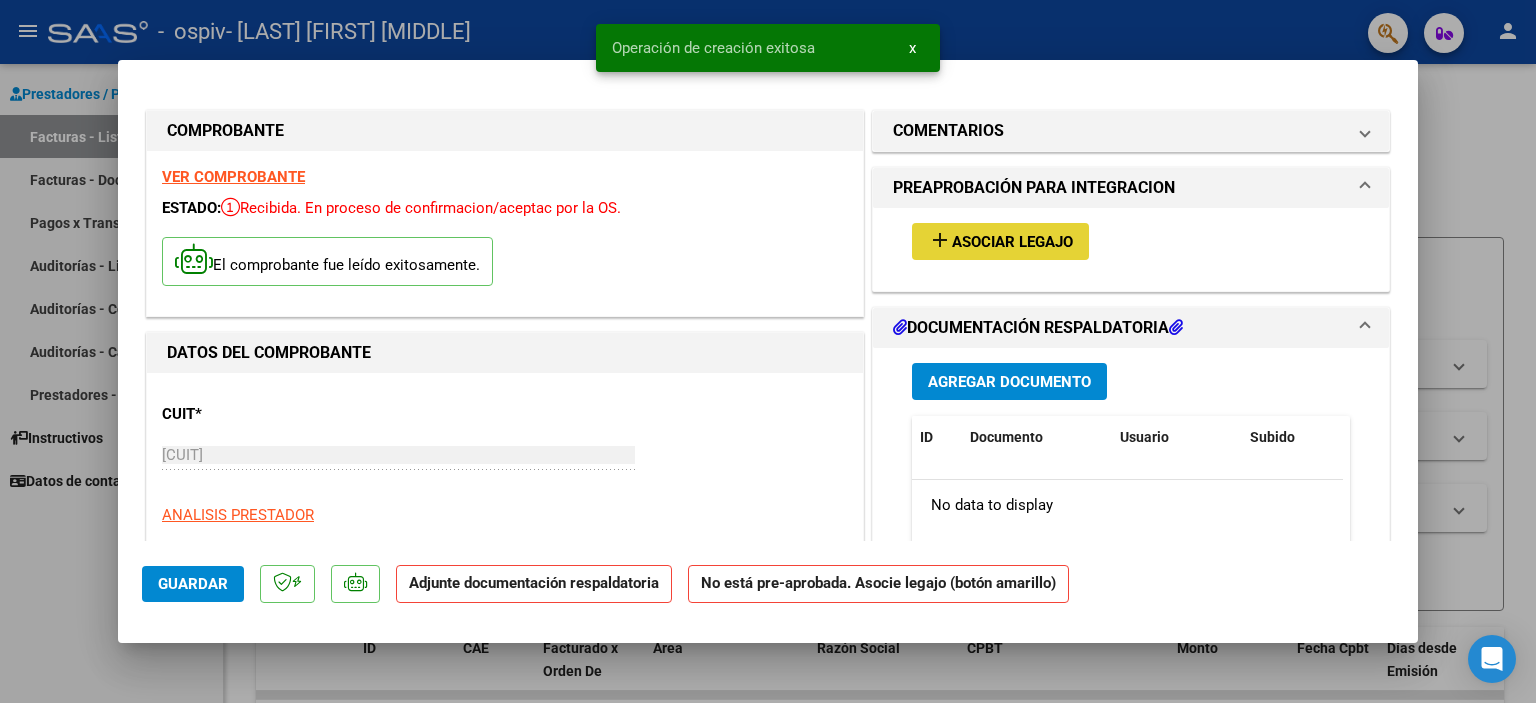click on "Asociar Legajo" at bounding box center (1012, 242) 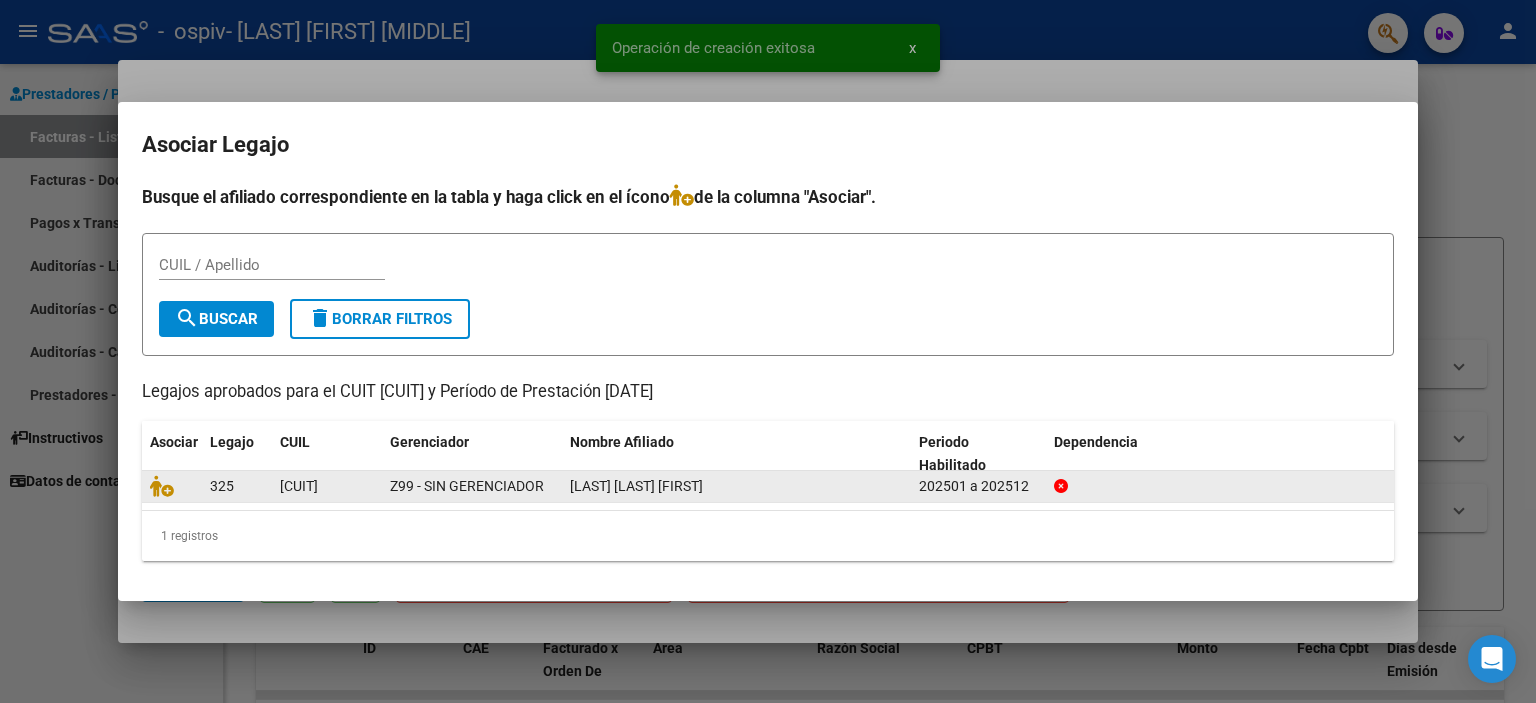 click on "325" 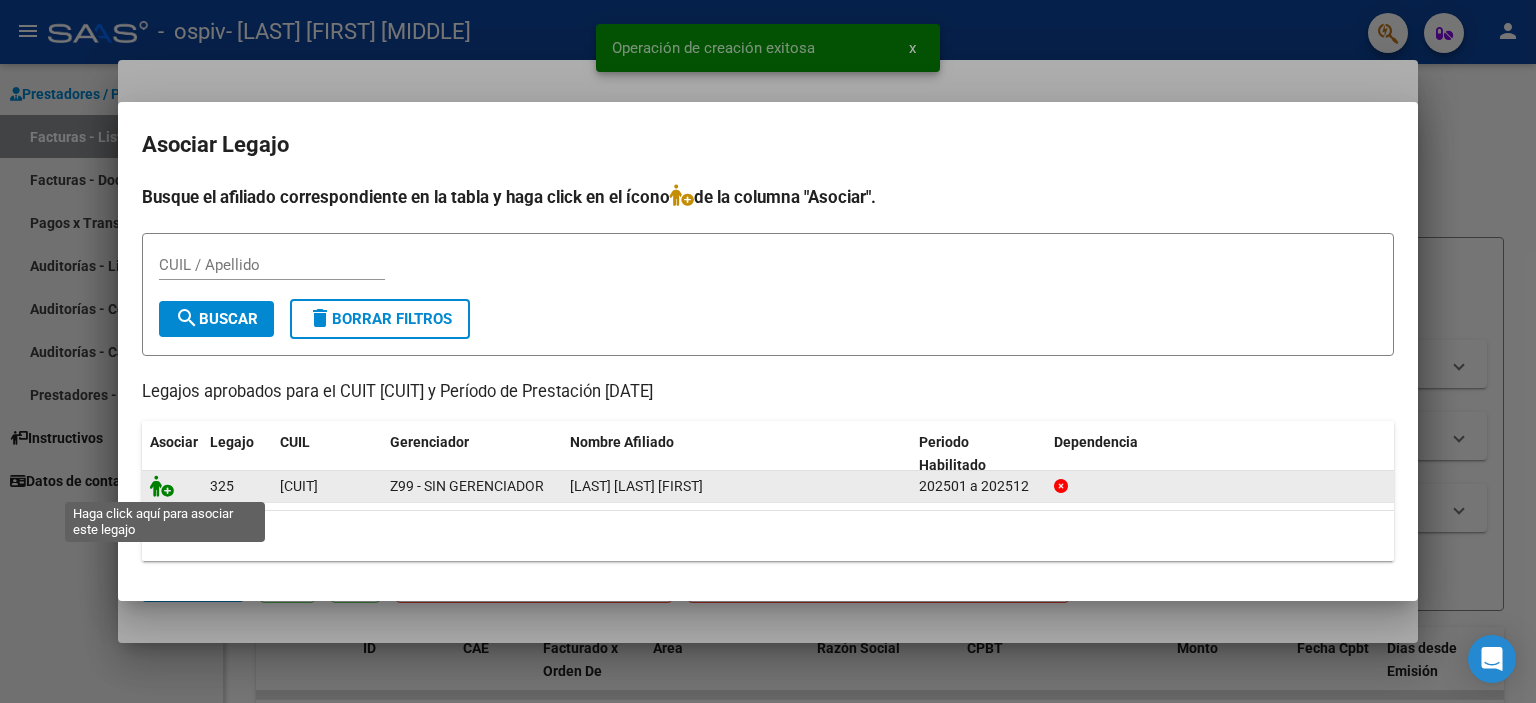 click 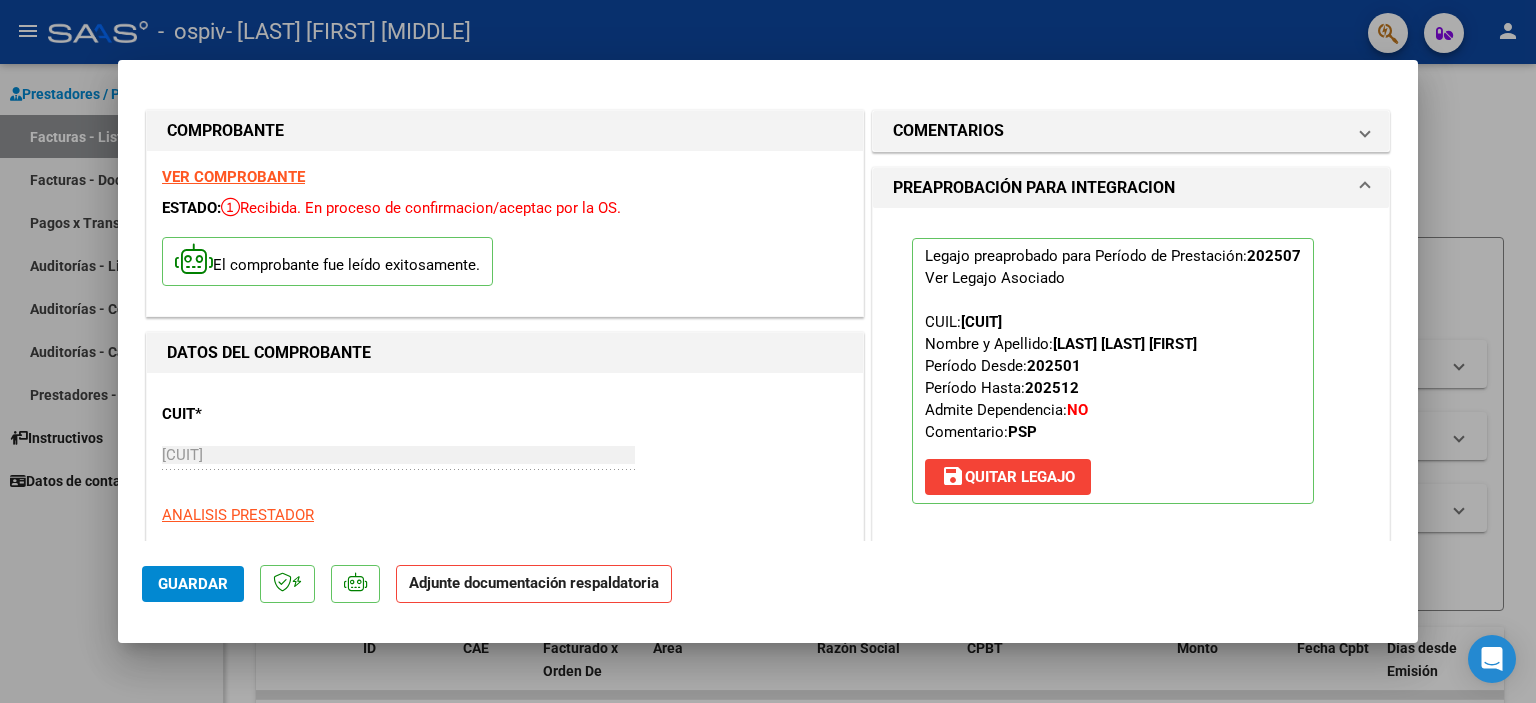 click on "Adjunte documentación respaldatoria" 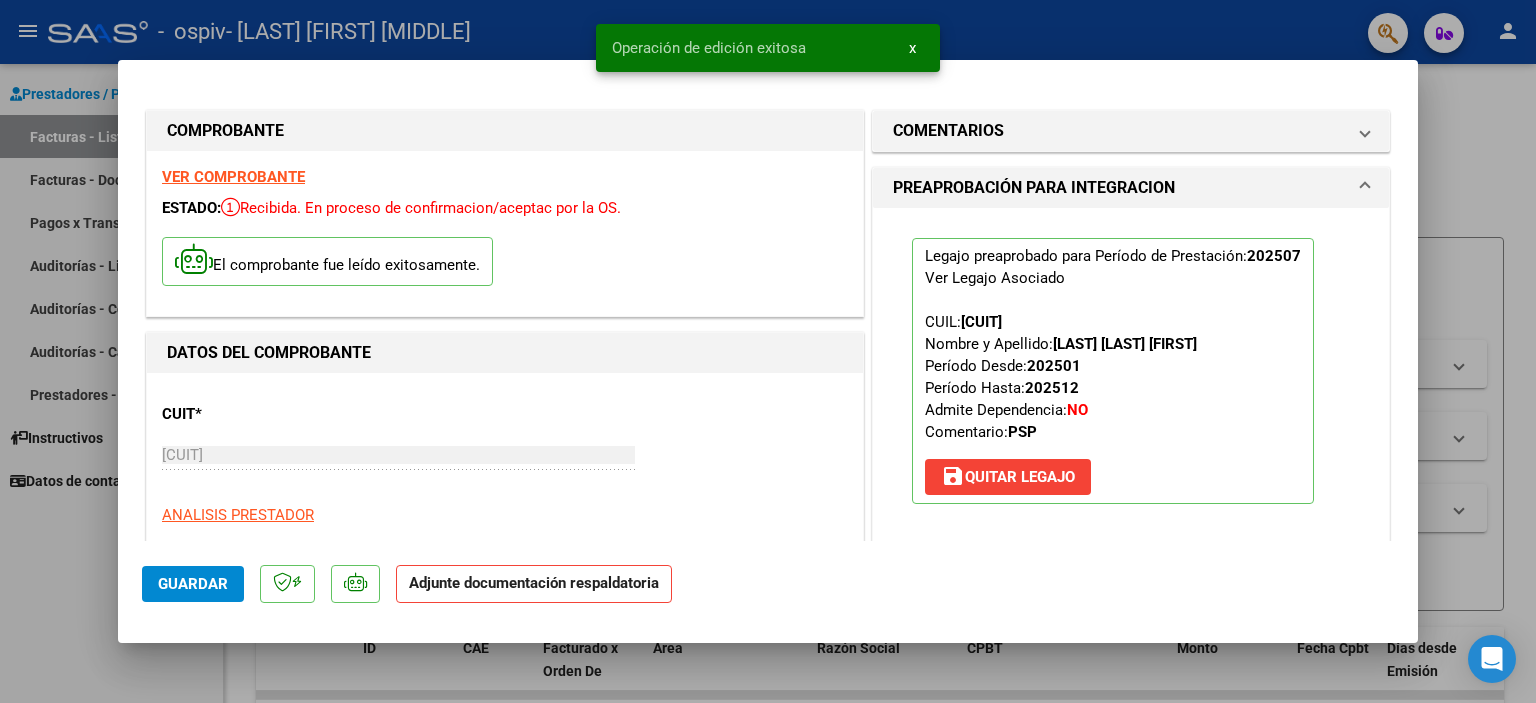 click at bounding box center (768, 351) 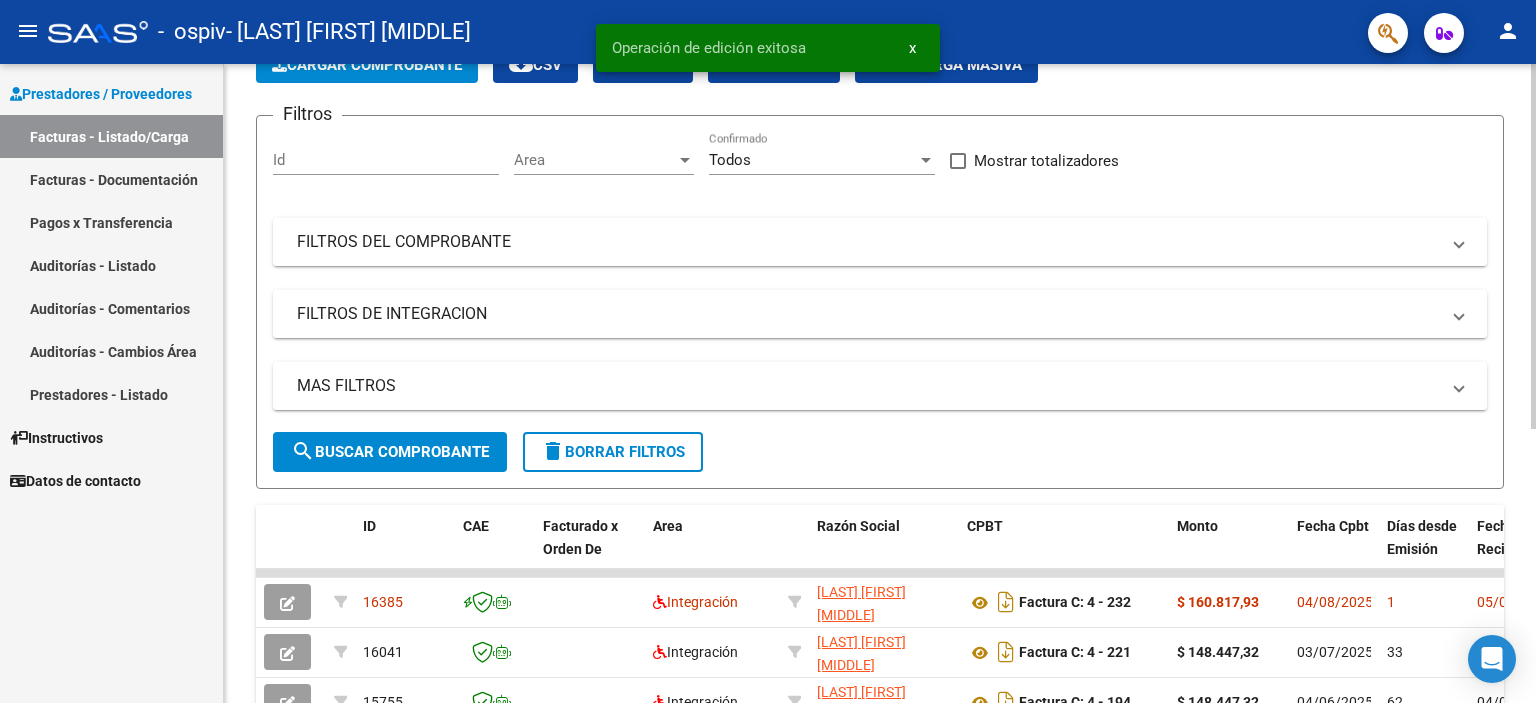 scroll, scrollTop: 300, scrollLeft: 0, axis: vertical 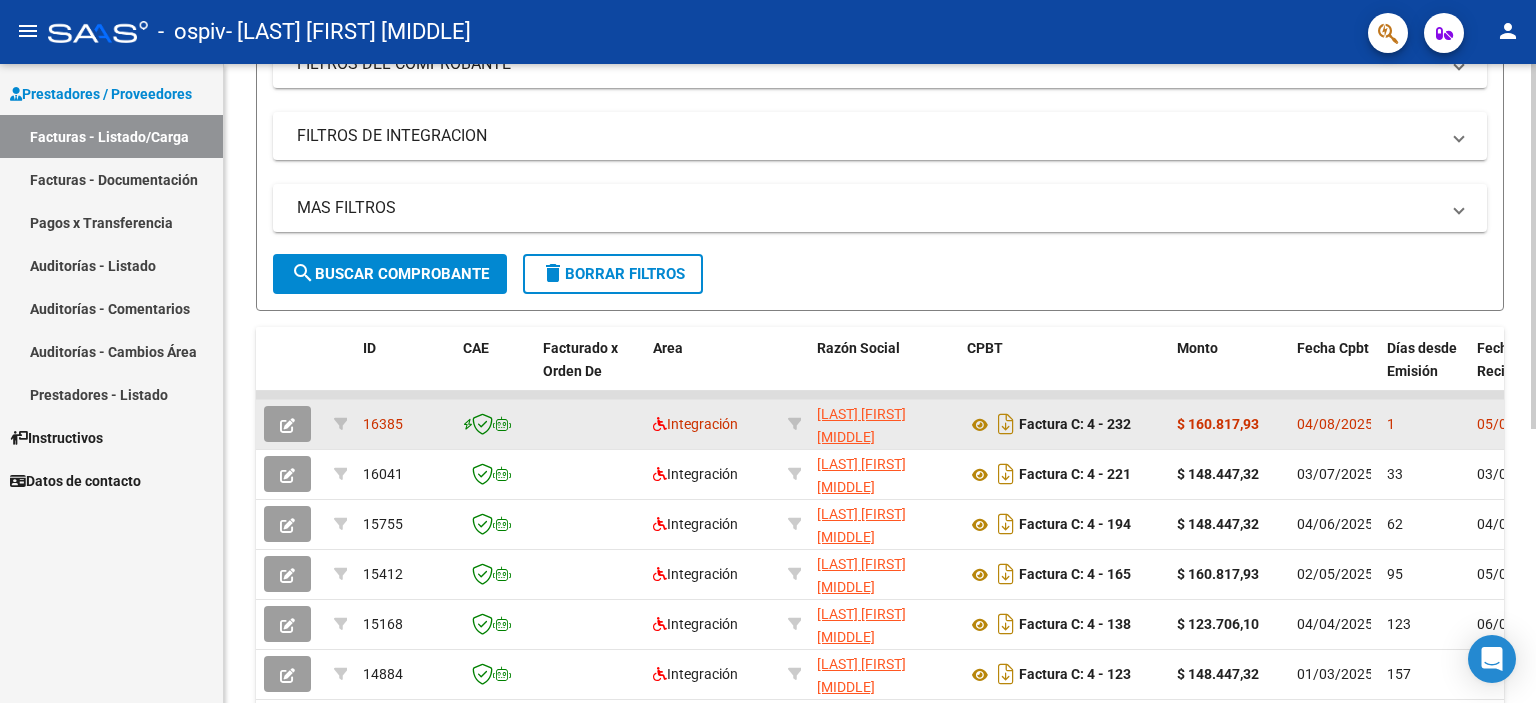 click on "Factura C: 4 - 232" 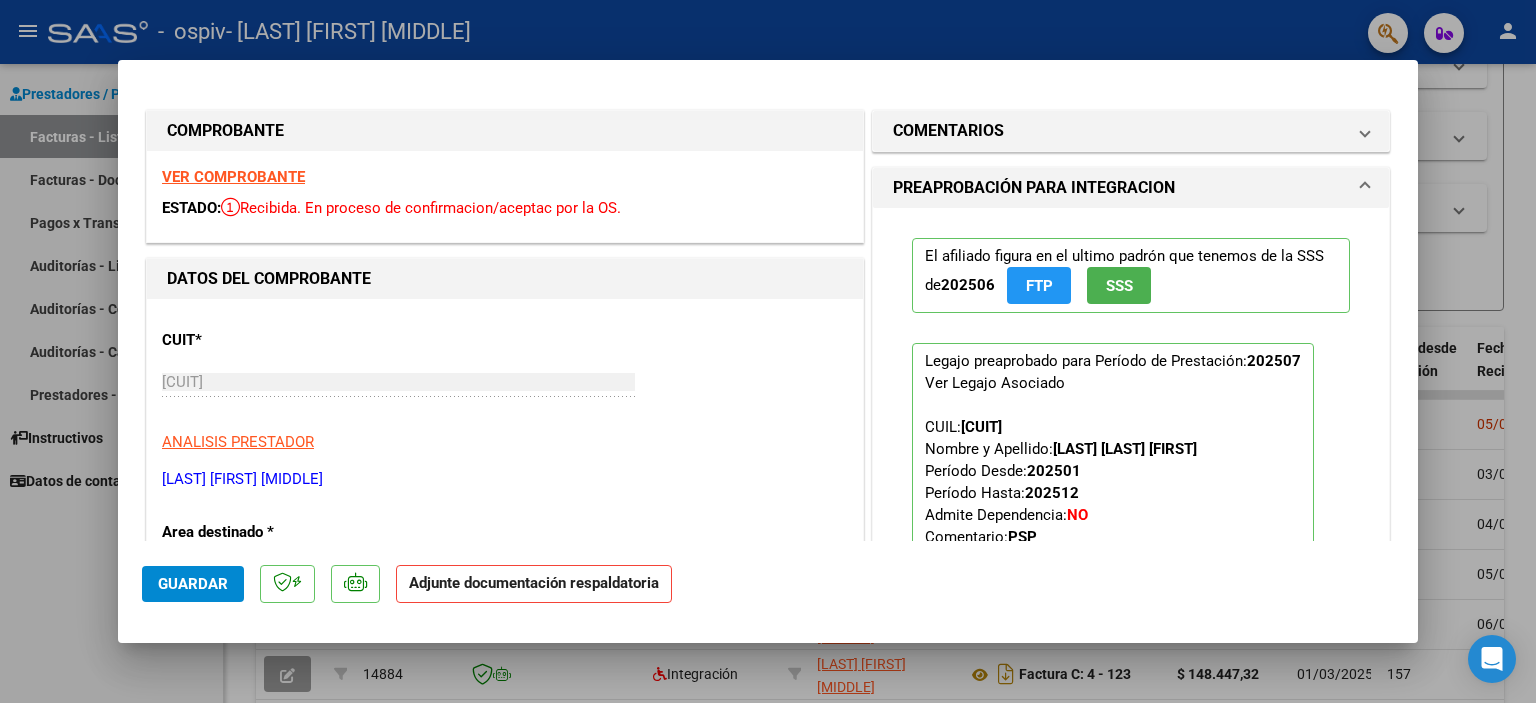 click on "Adjunte documentación respaldatoria" 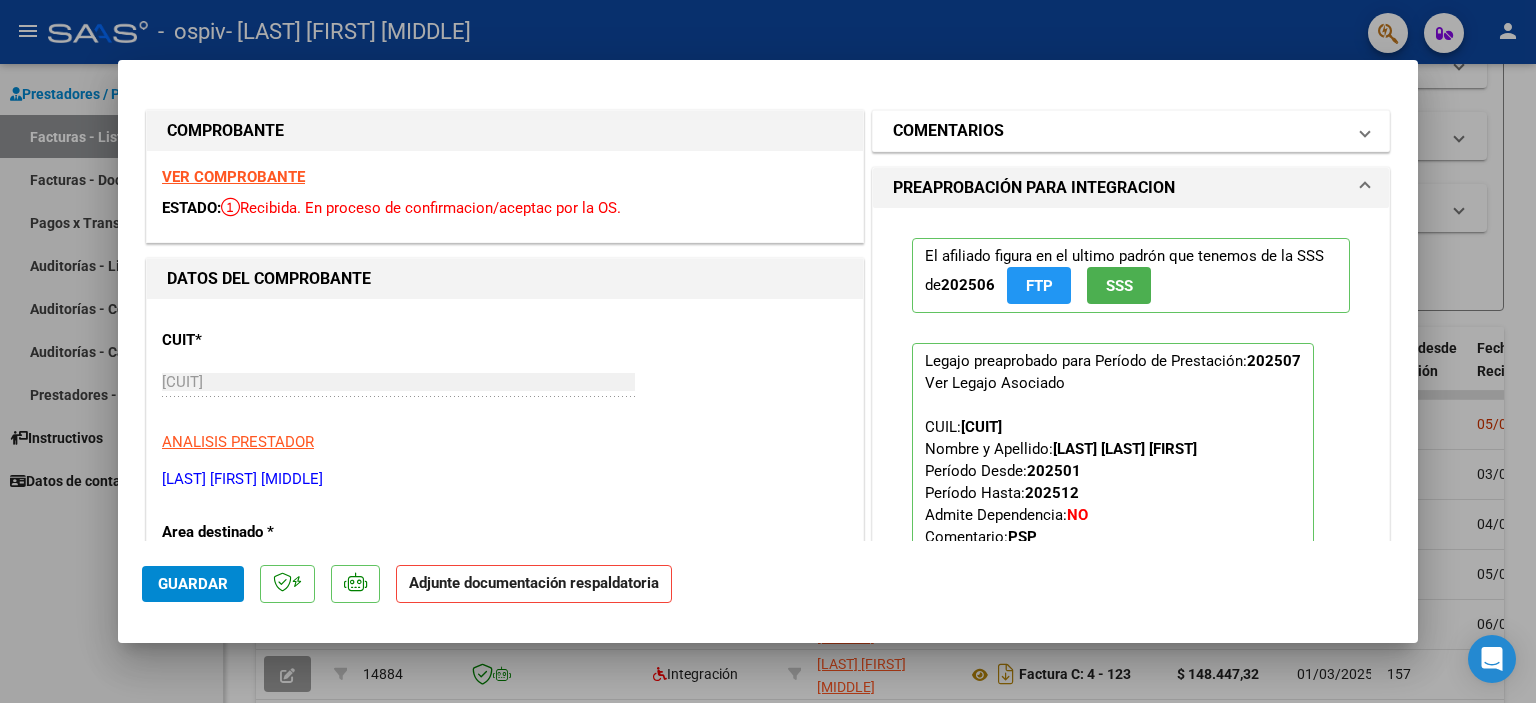 click on "COMENTARIOS" at bounding box center [1131, 131] 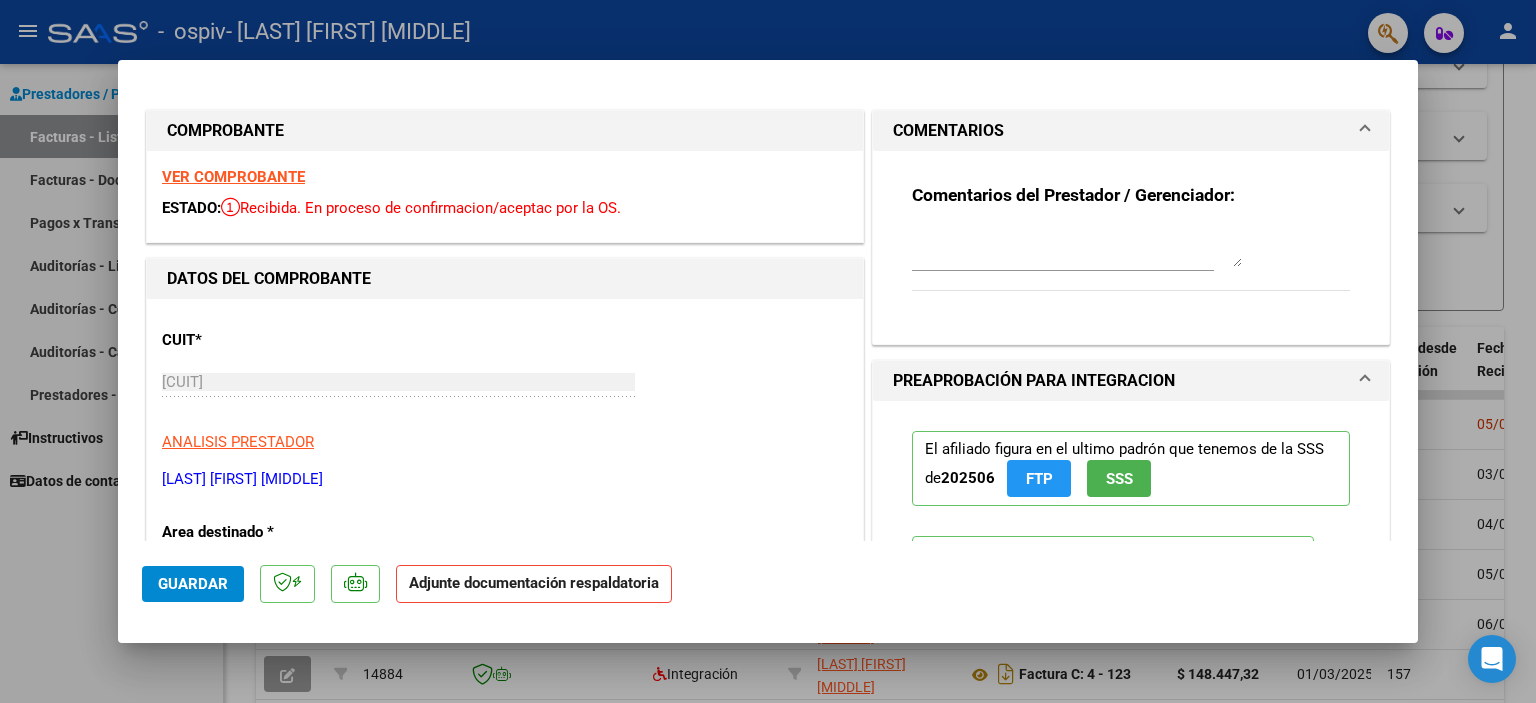 click at bounding box center [1077, 247] 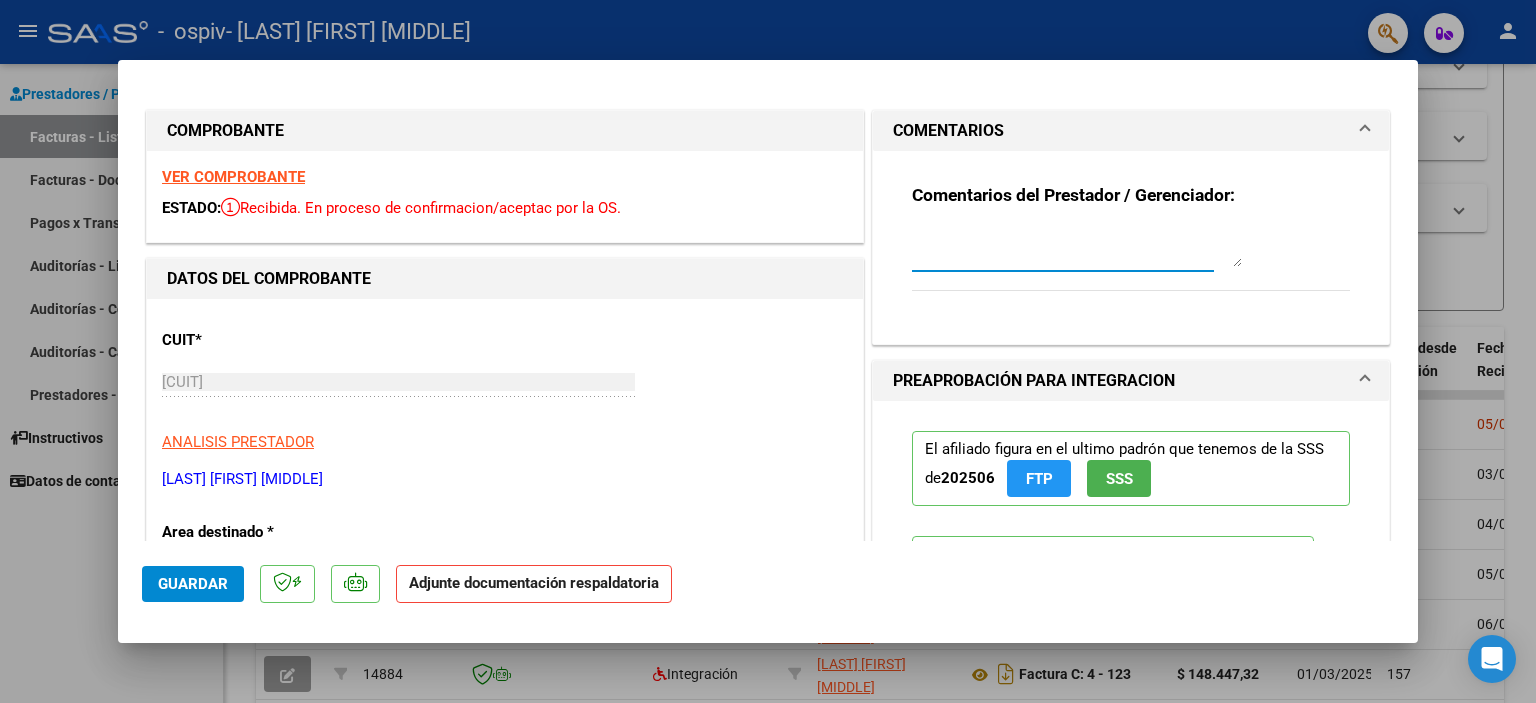 click on "PREAPROBACIÓN PARA INTEGRACION" at bounding box center (1034, 381) 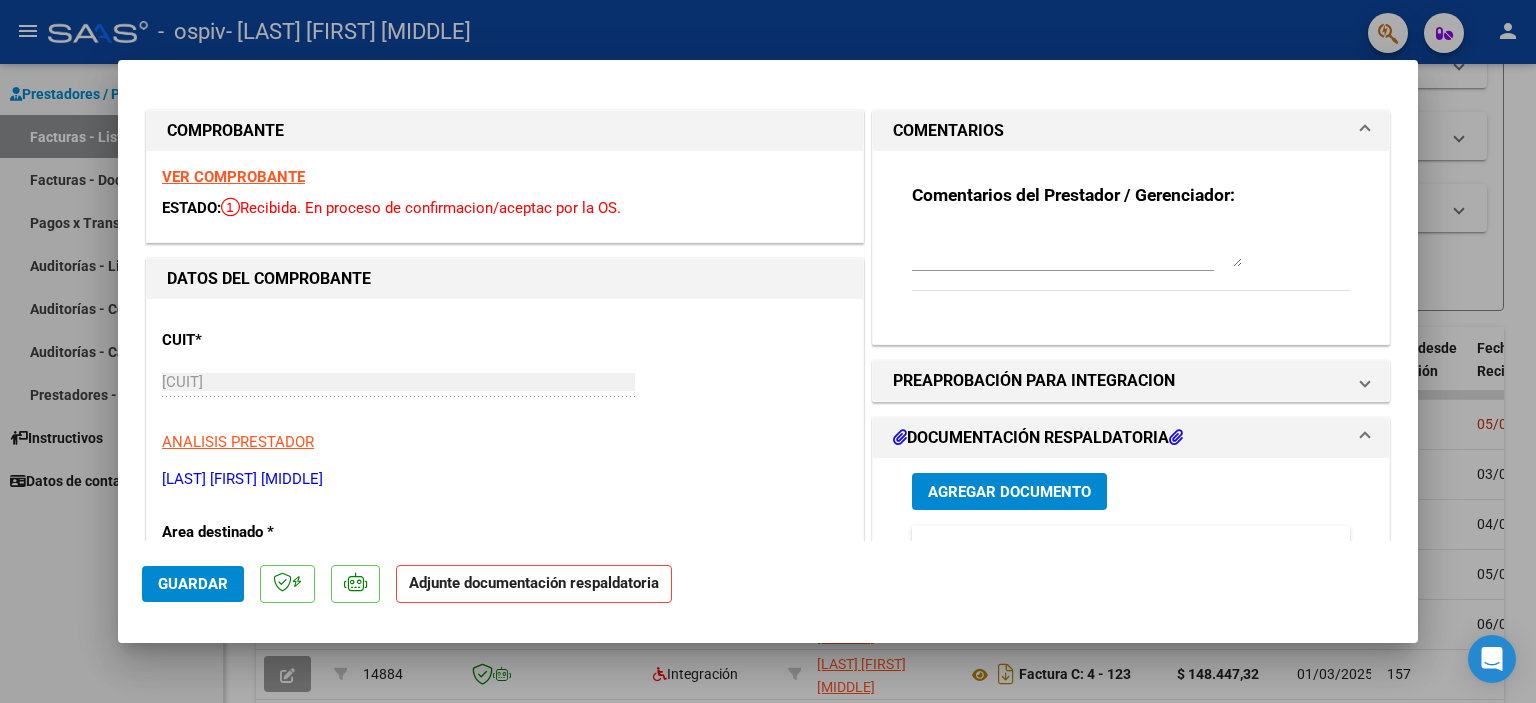 scroll, scrollTop: 200, scrollLeft: 0, axis: vertical 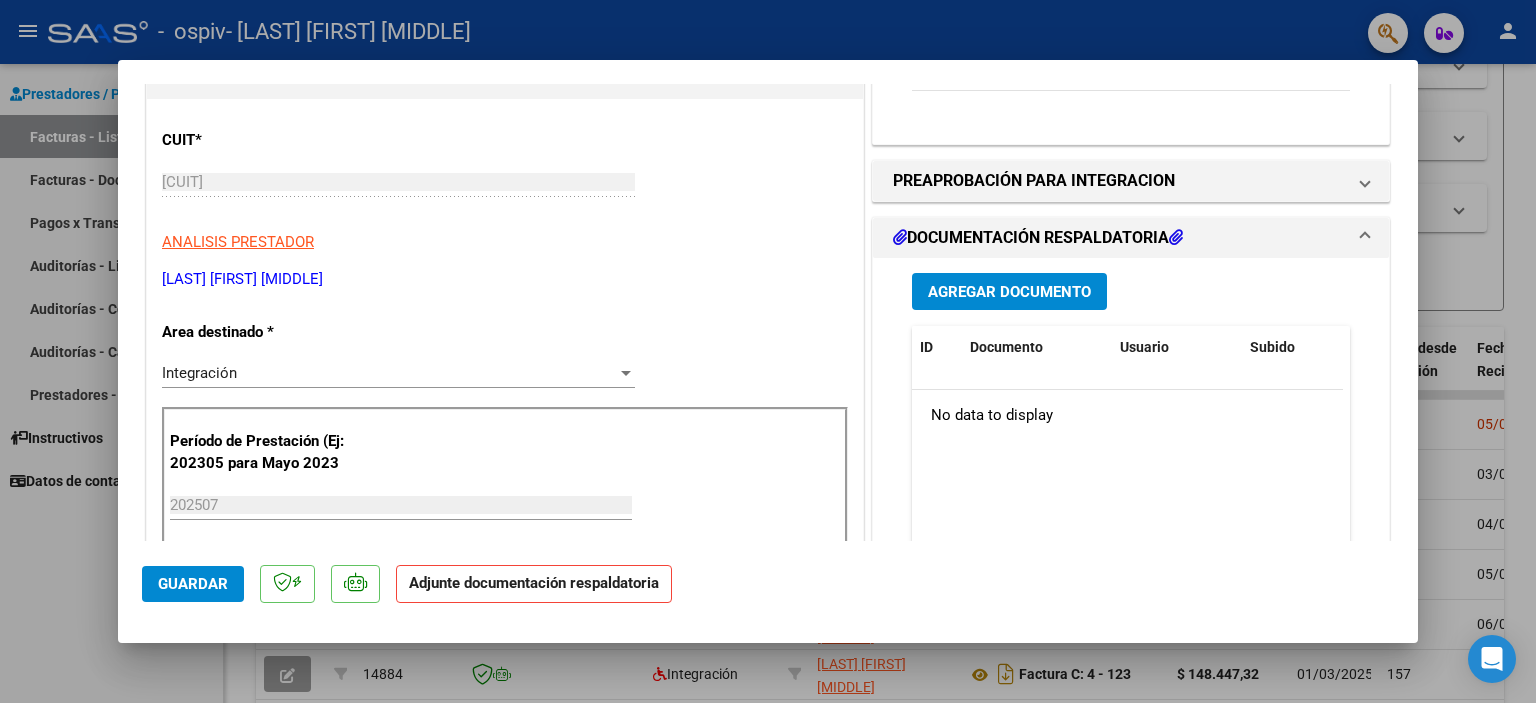 click on "Agregar Documento ID Documento Usuario Subido Acción No data to display  0 total   1" at bounding box center (1131, 457) 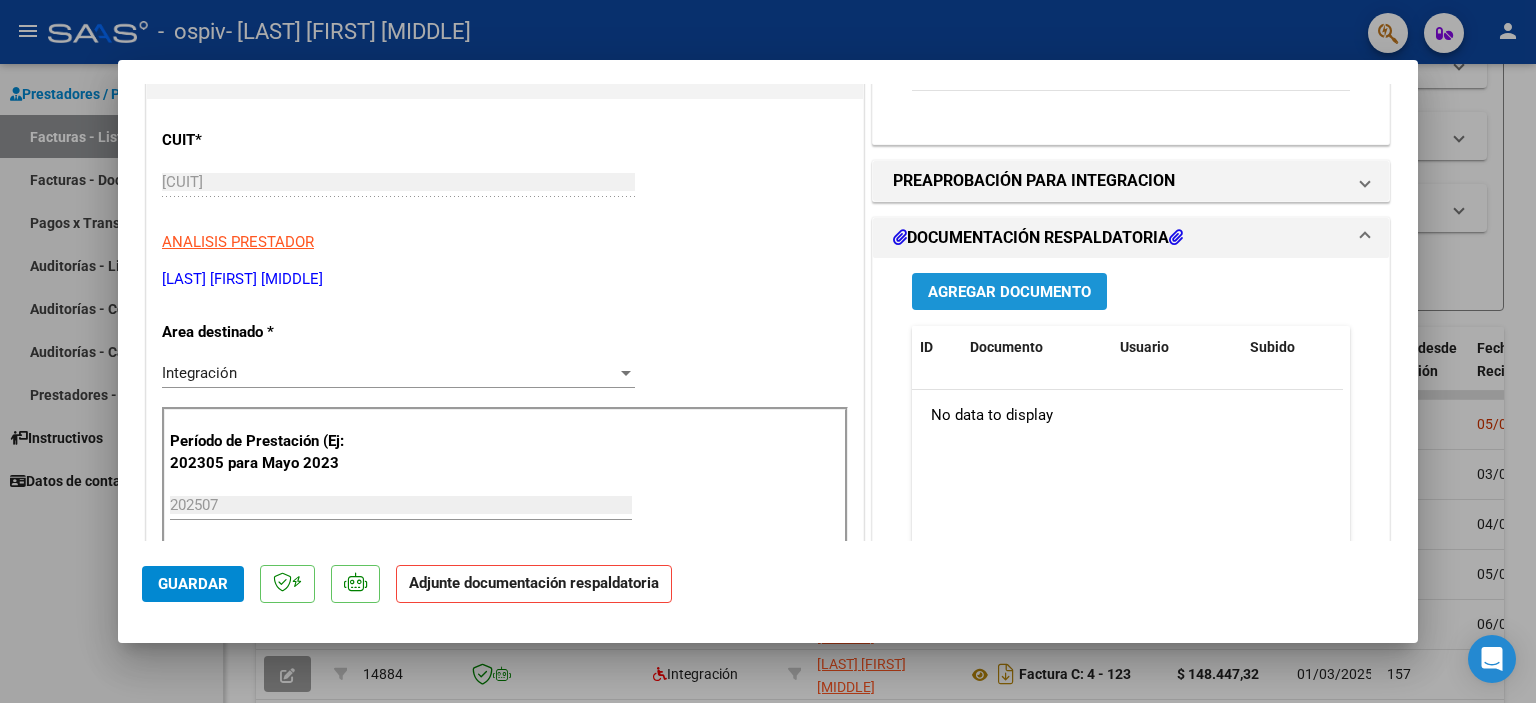 click on "Agregar Documento" at bounding box center [1009, 292] 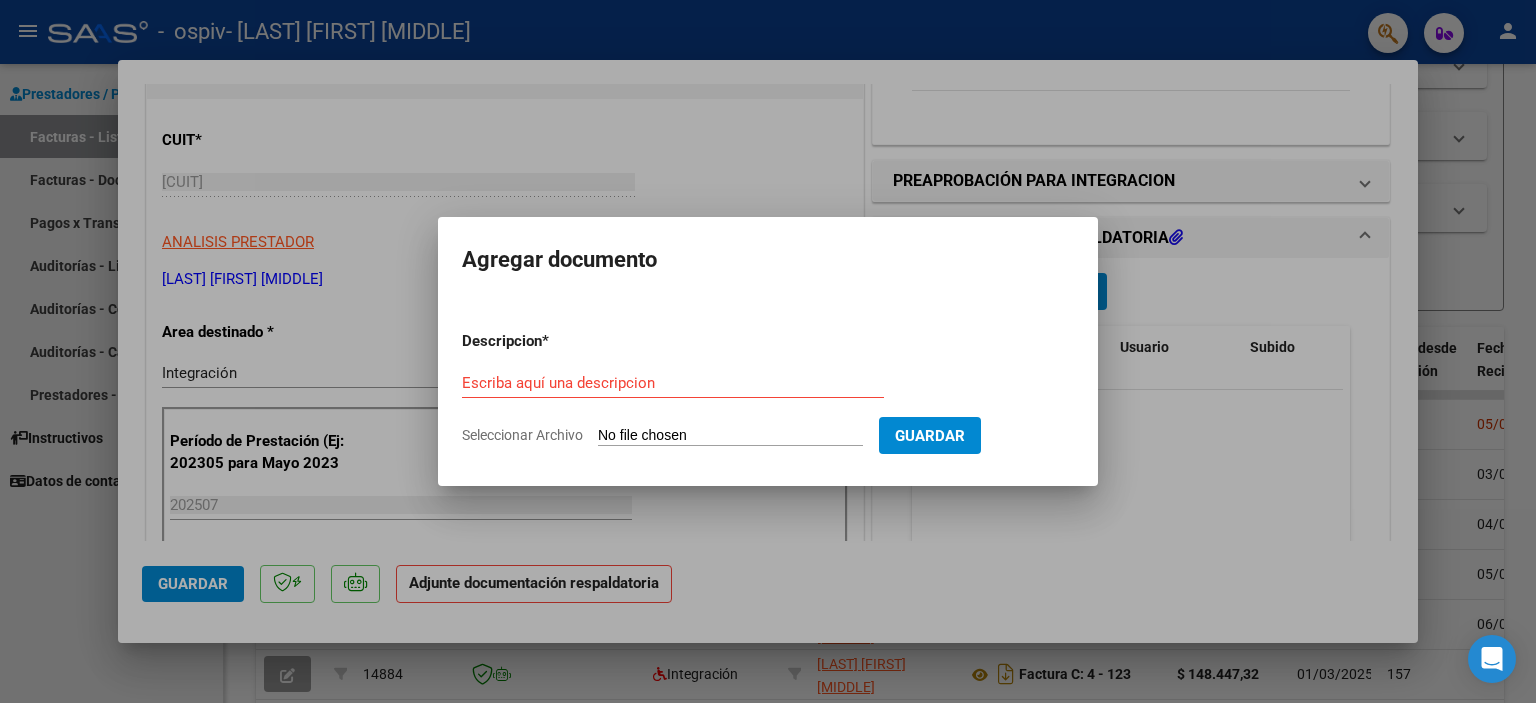 click on "Escriba aquí una descripcion" at bounding box center (673, 392) 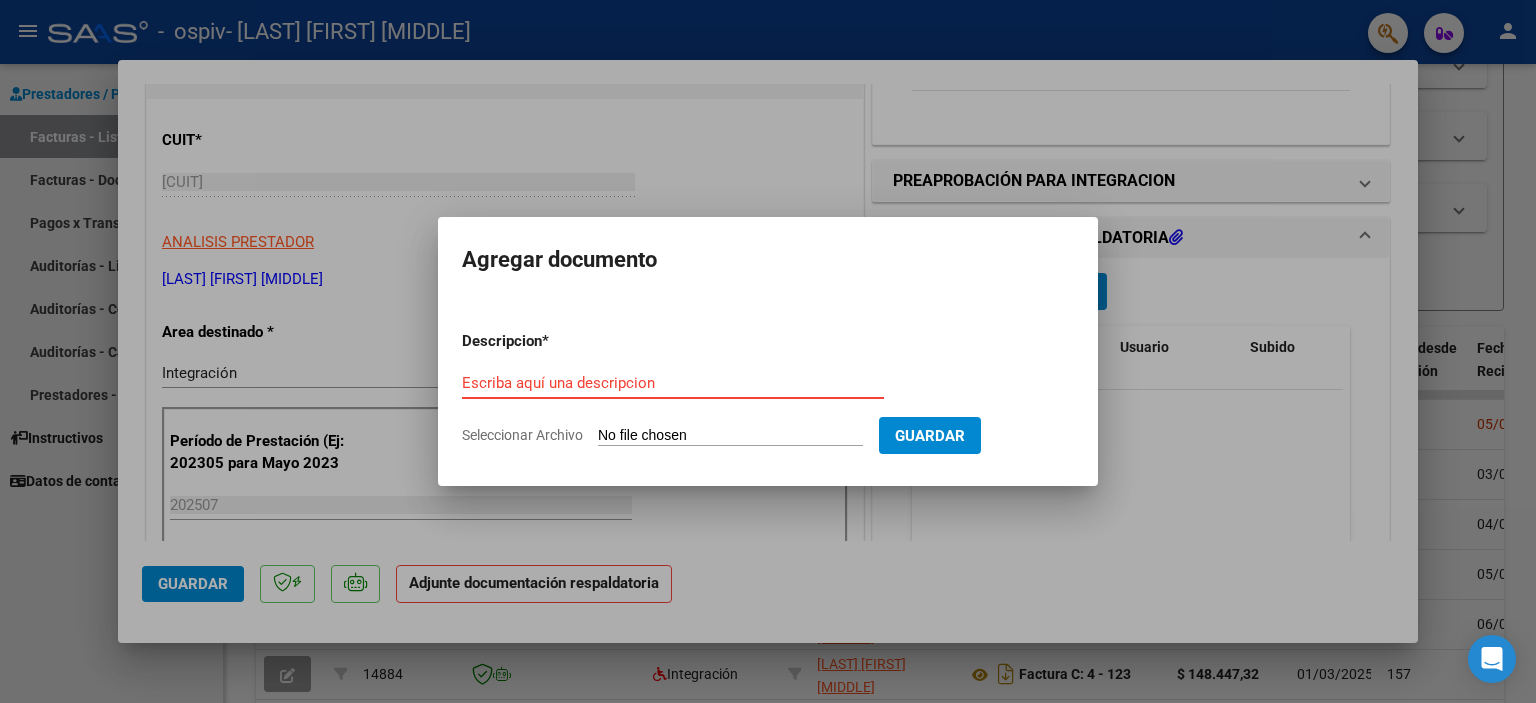 click on "Escriba aquí una descripcion" at bounding box center [673, 383] 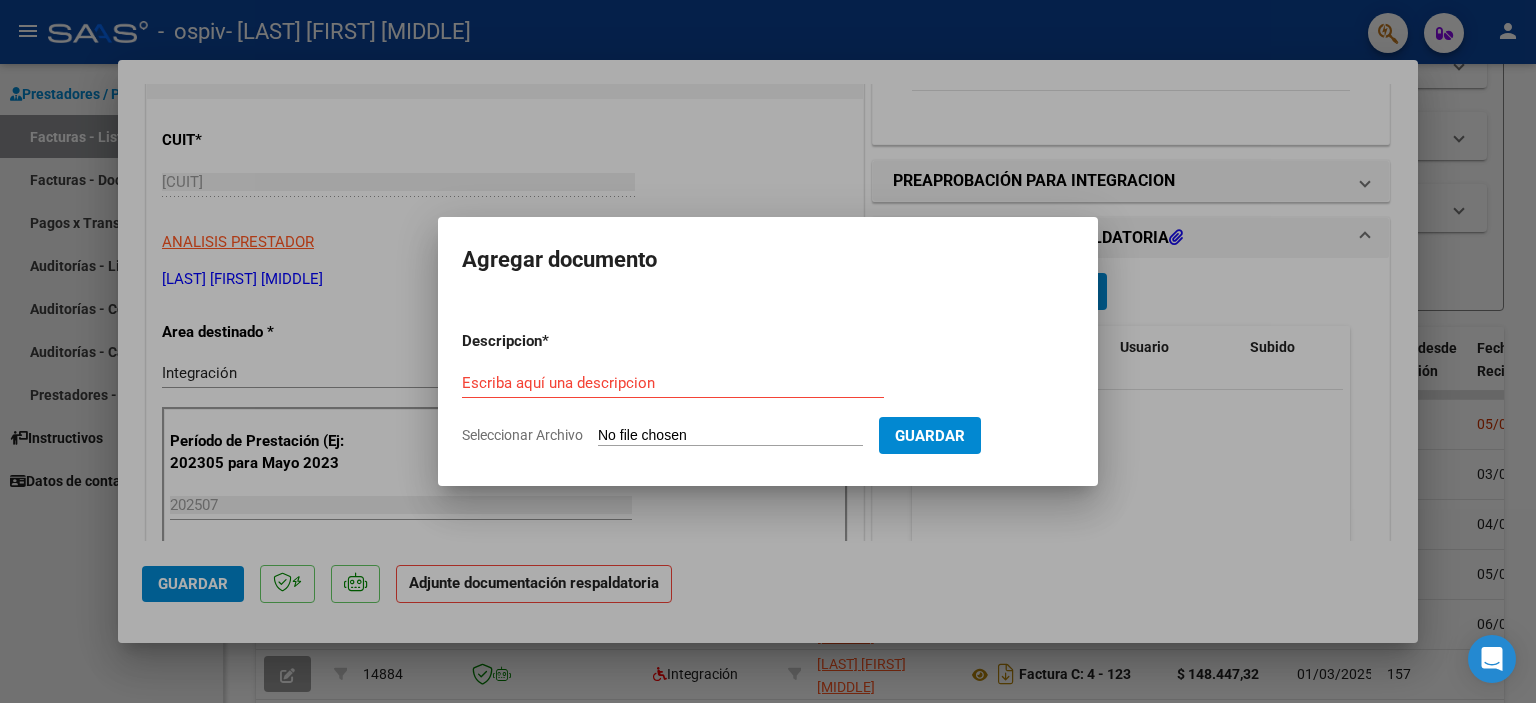 click on "Seleccionar Archivo" at bounding box center [730, 436] 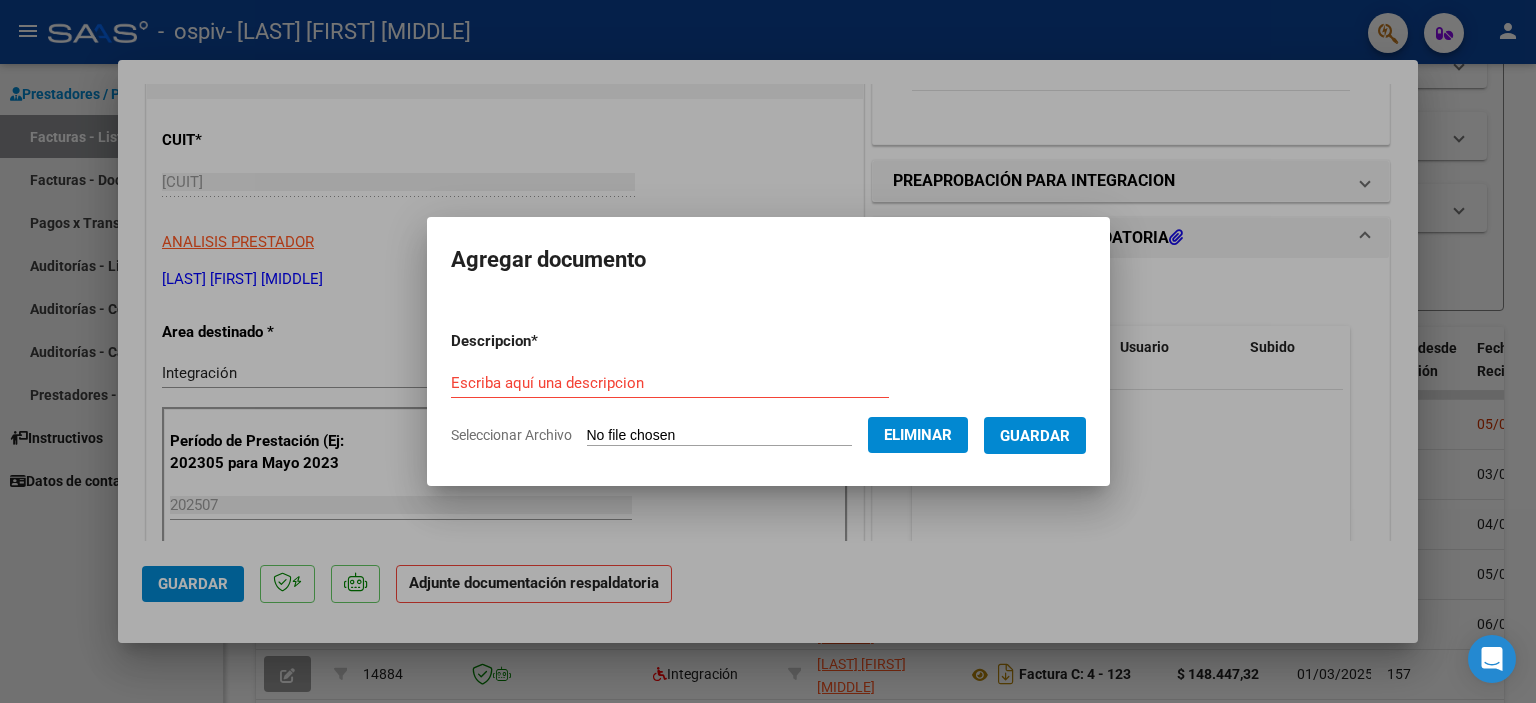 click on "Escriba aquí una descripcion" at bounding box center (670, 383) 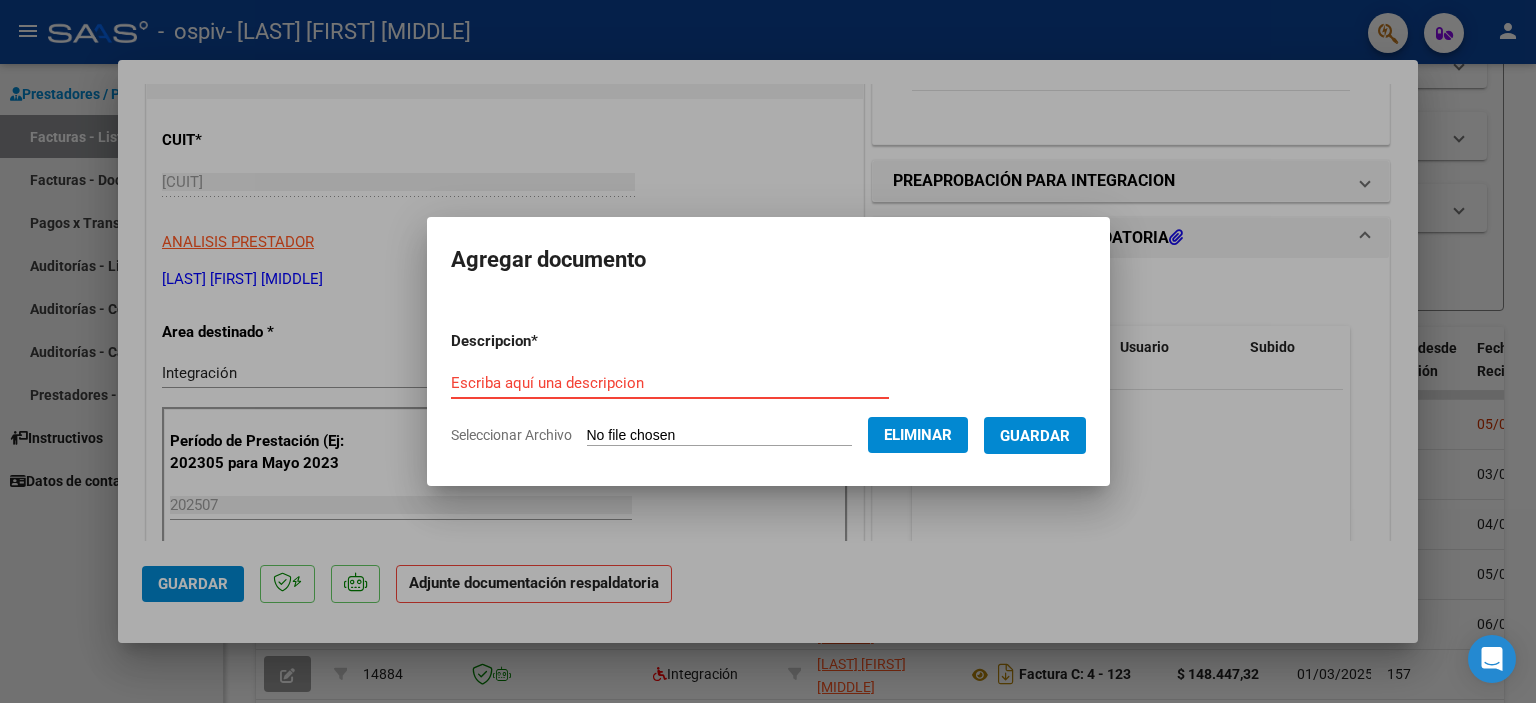 type on "o" 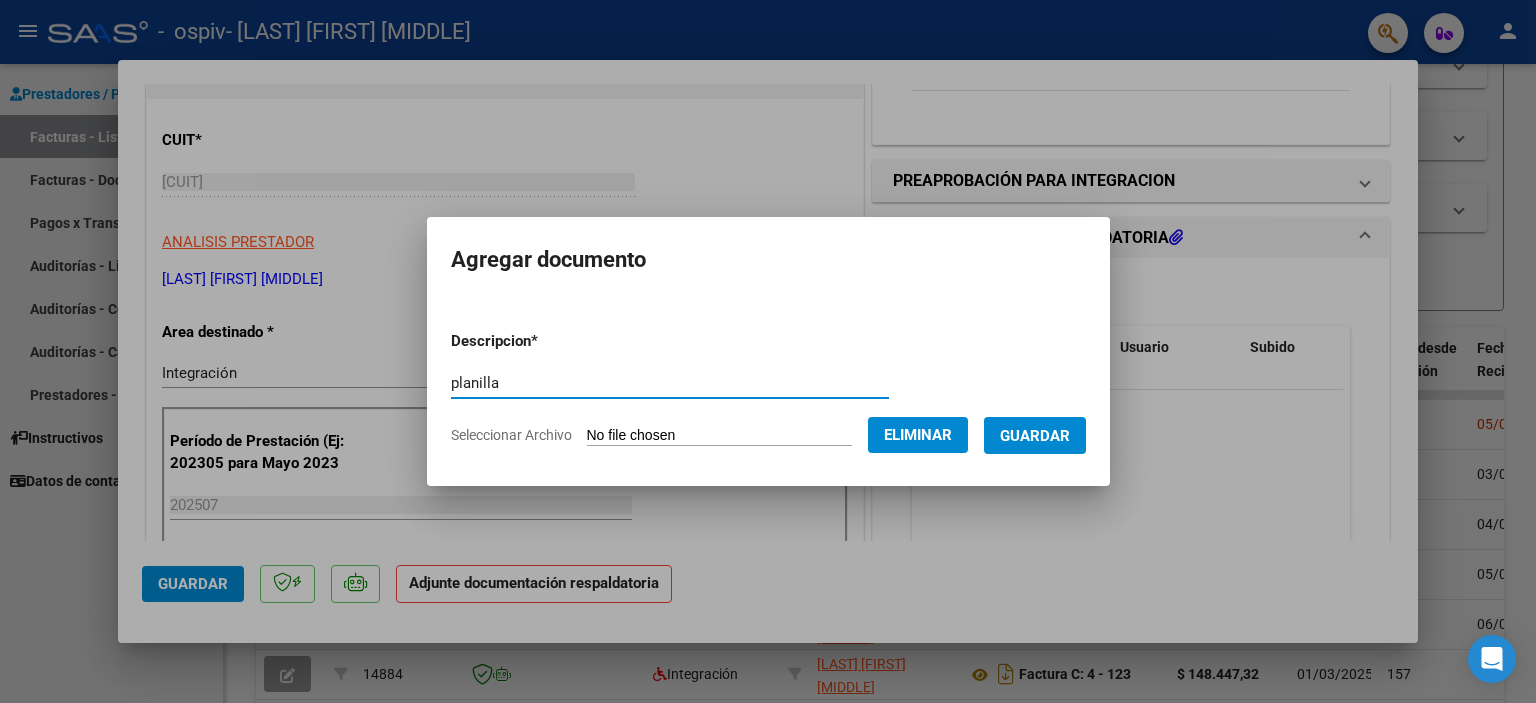 type on "planilla" 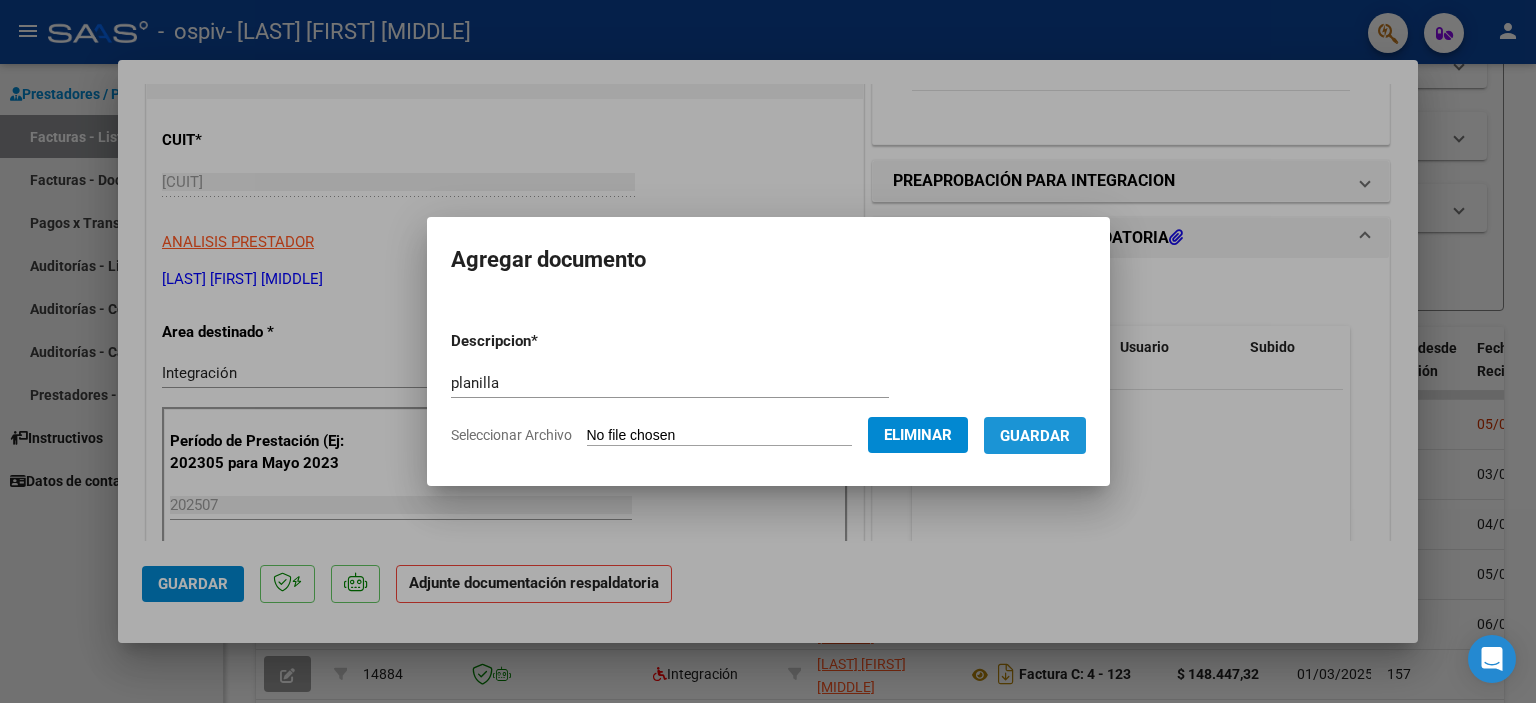 click on "Guardar" at bounding box center (1035, 436) 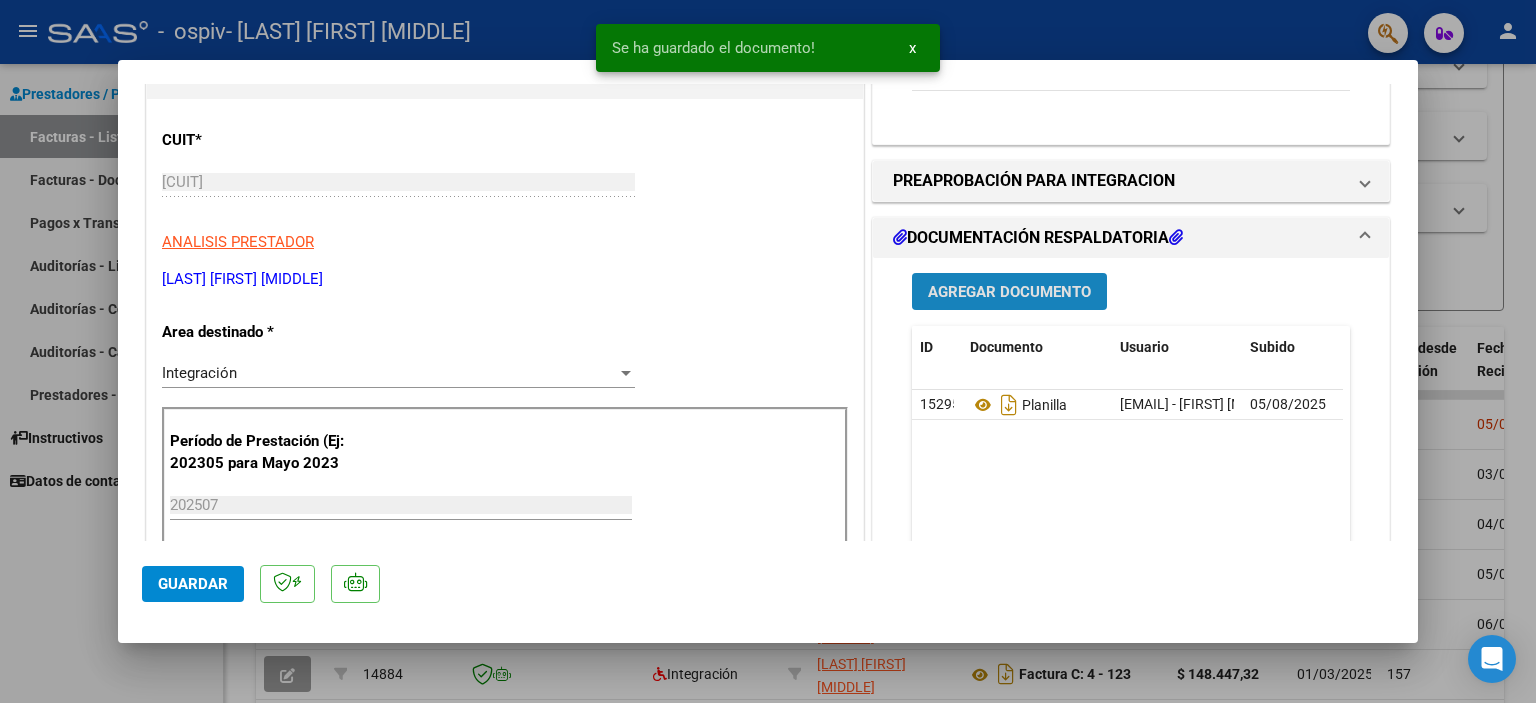 click on "Agregar Documento" at bounding box center (1009, 292) 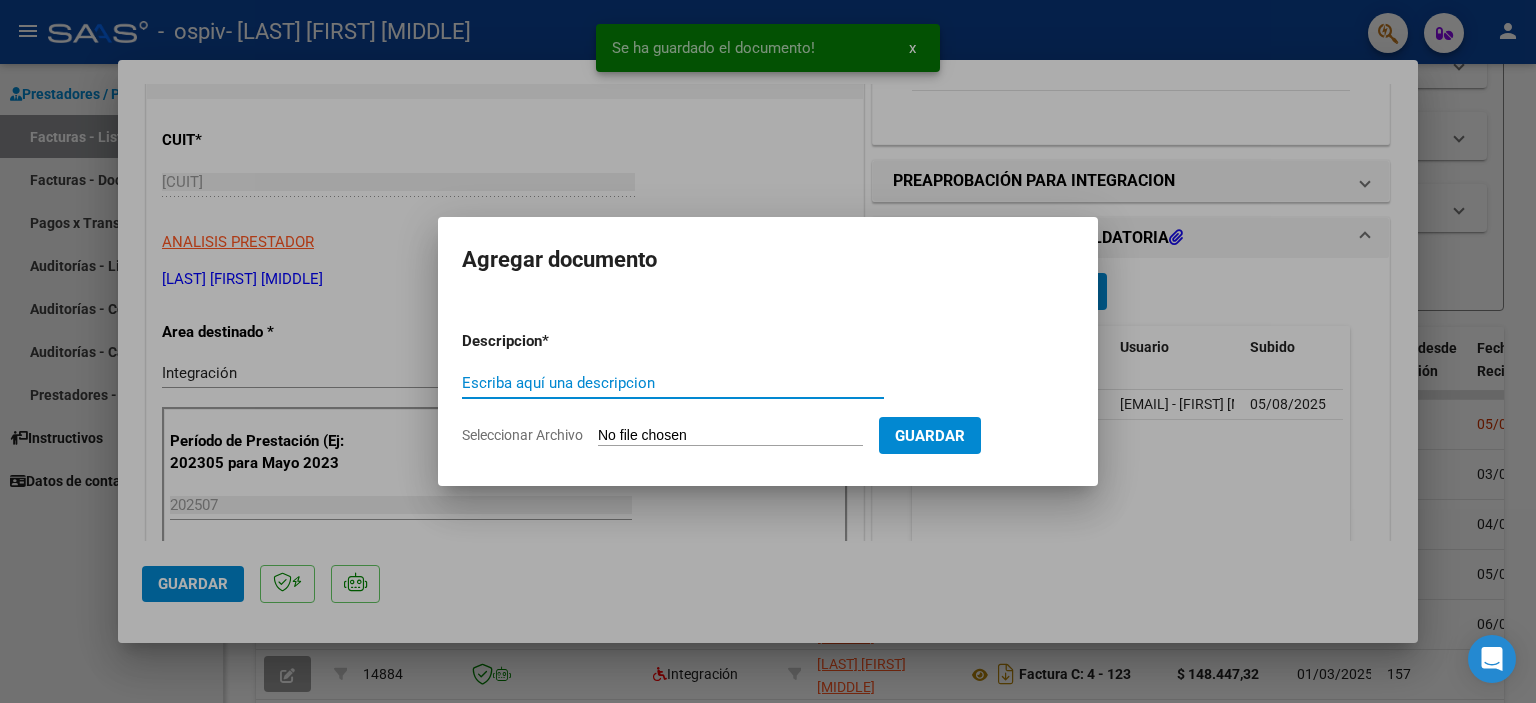 click on "Escriba aquí una descripcion" at bounding box center [673, 383] 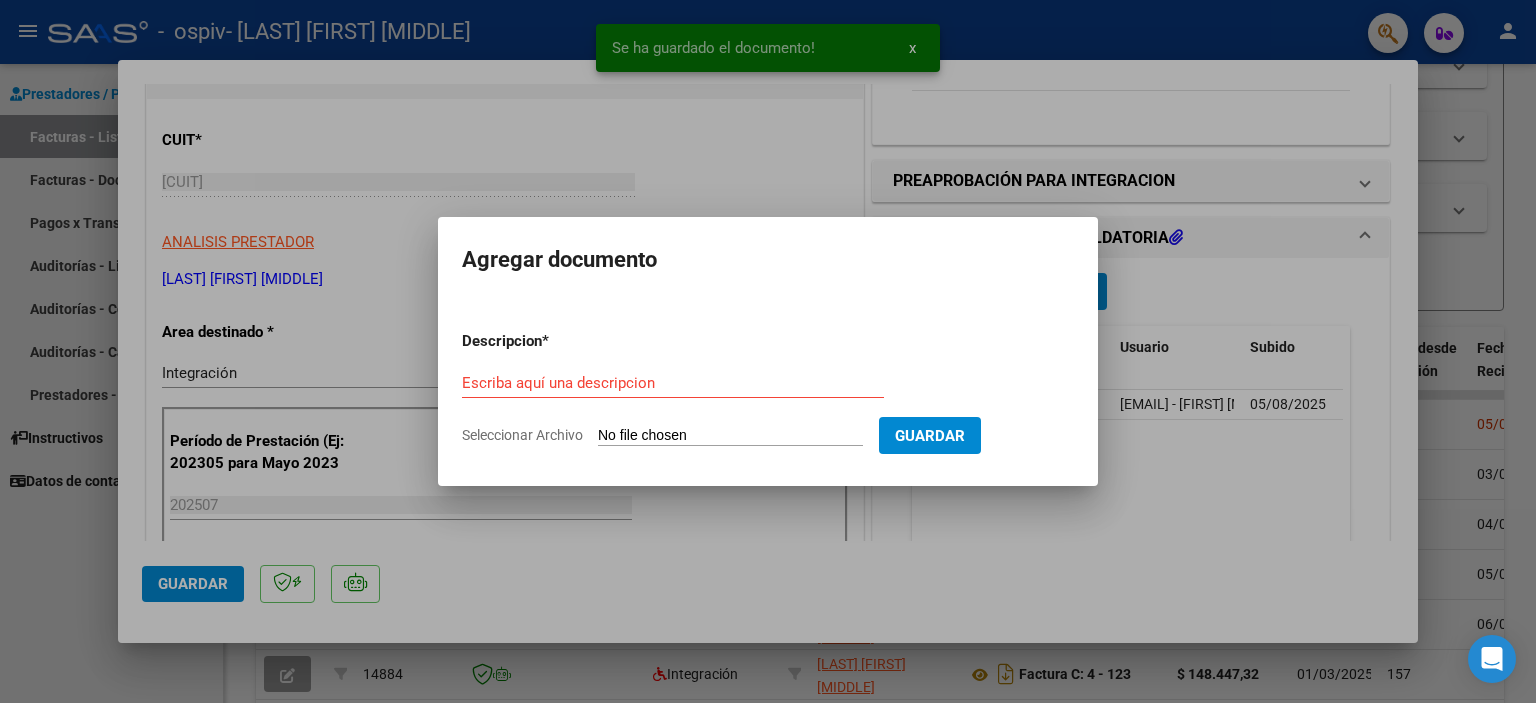 click on "Seleccionar Archivo" at bounding box center (730, 436) 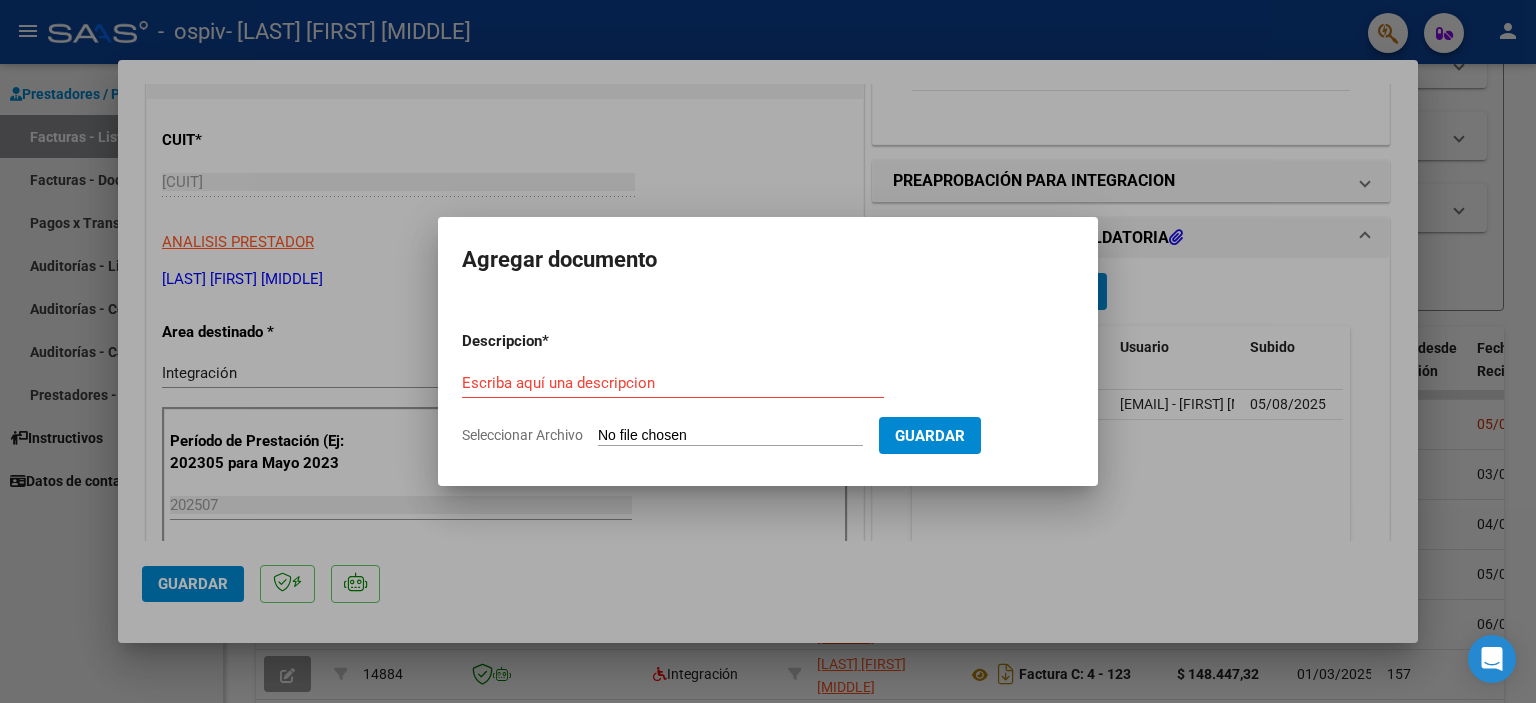 click on "Seleccionar Archivo" at bounding box center [730, 436] 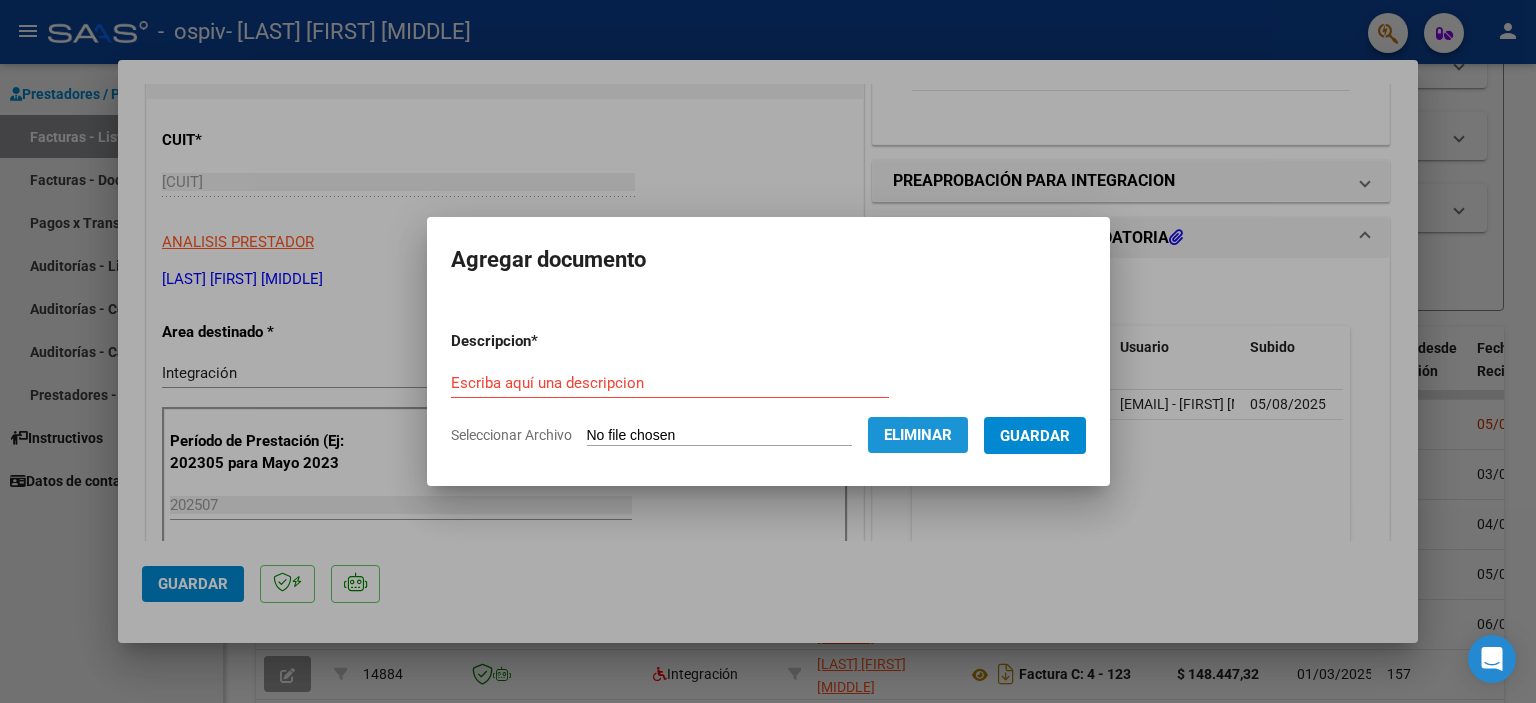 click on "Eliminar" 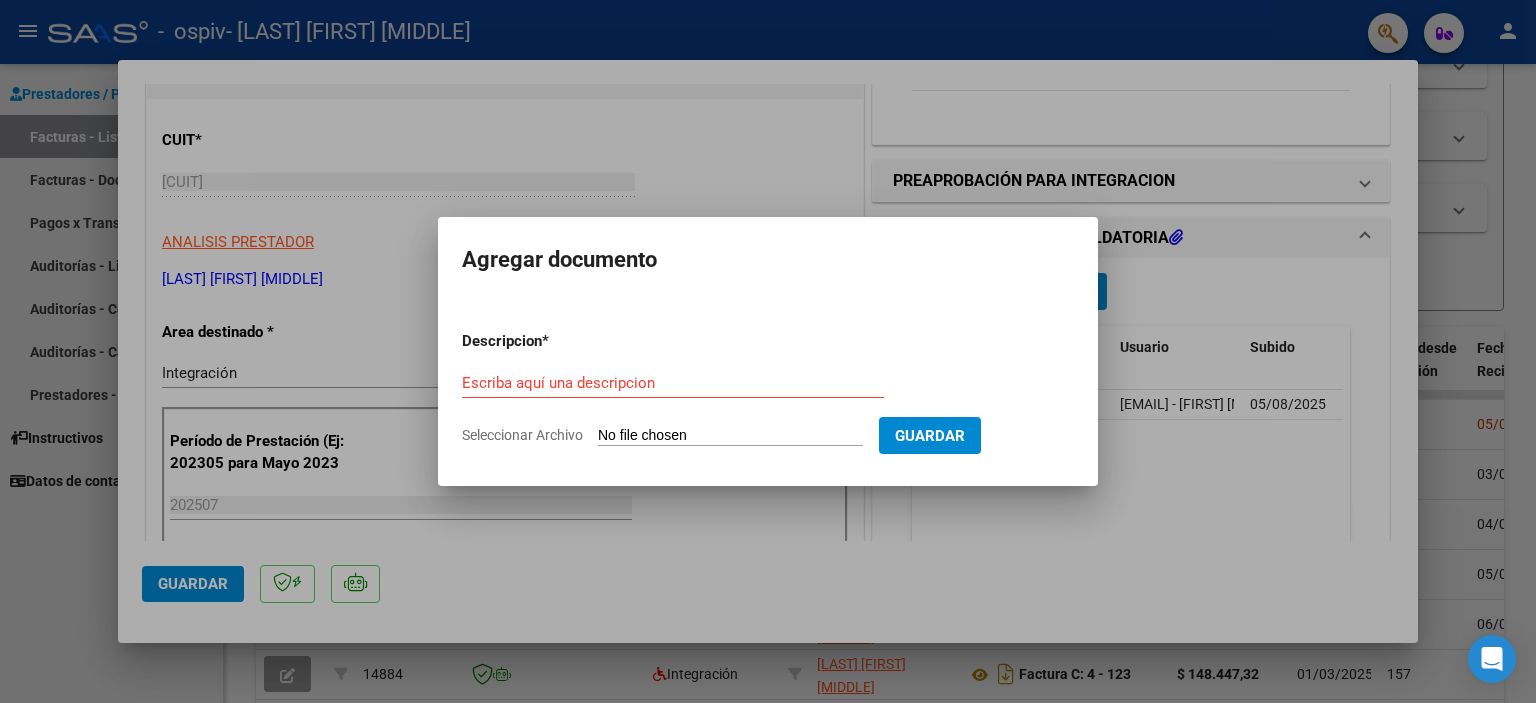 drag, startPoint x: 1304, startPoint y: 111, endPoint x: 1411, endPoint y: 135, distance: 109.65856 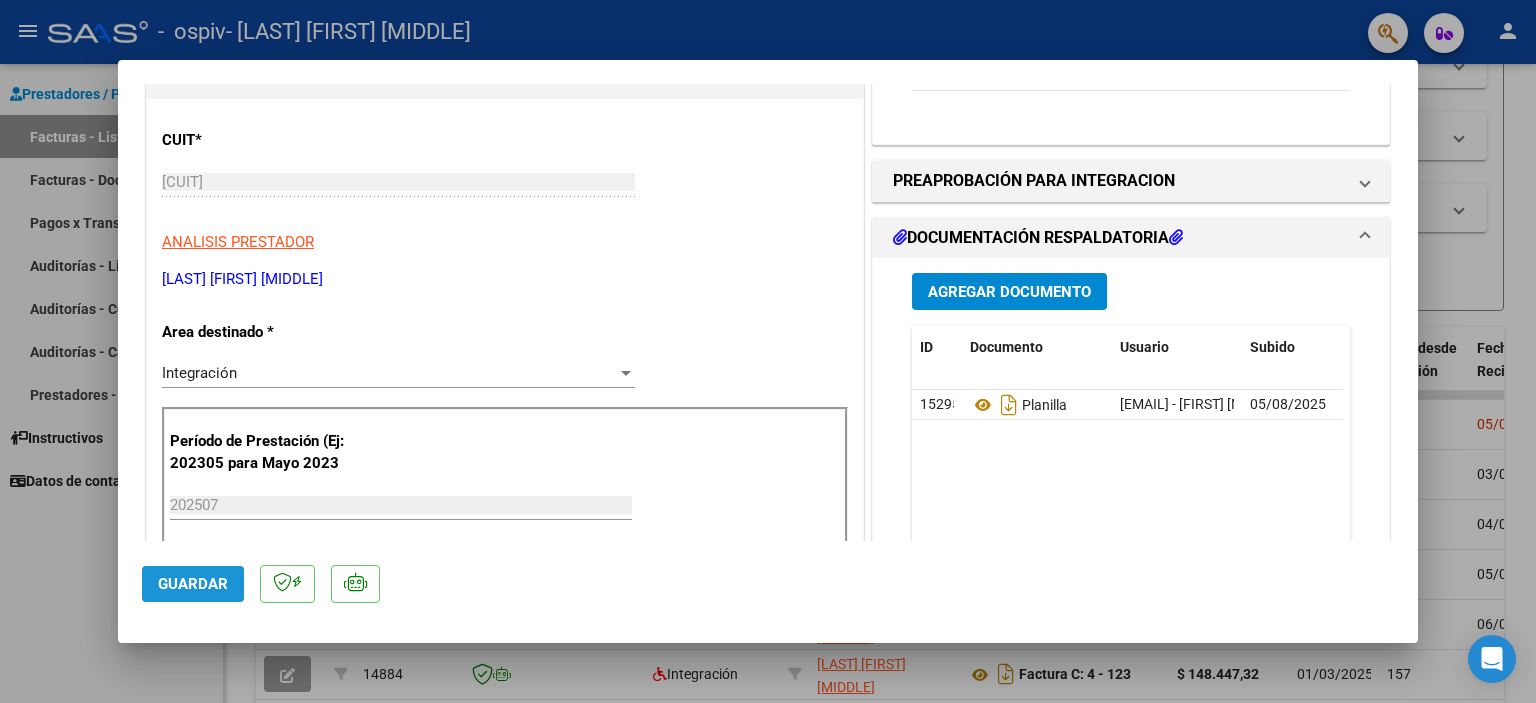 drag, startPoint x: 192, startPoint y: 586, endPoint x: 184, endPoint y: 573, distance: 15.264338 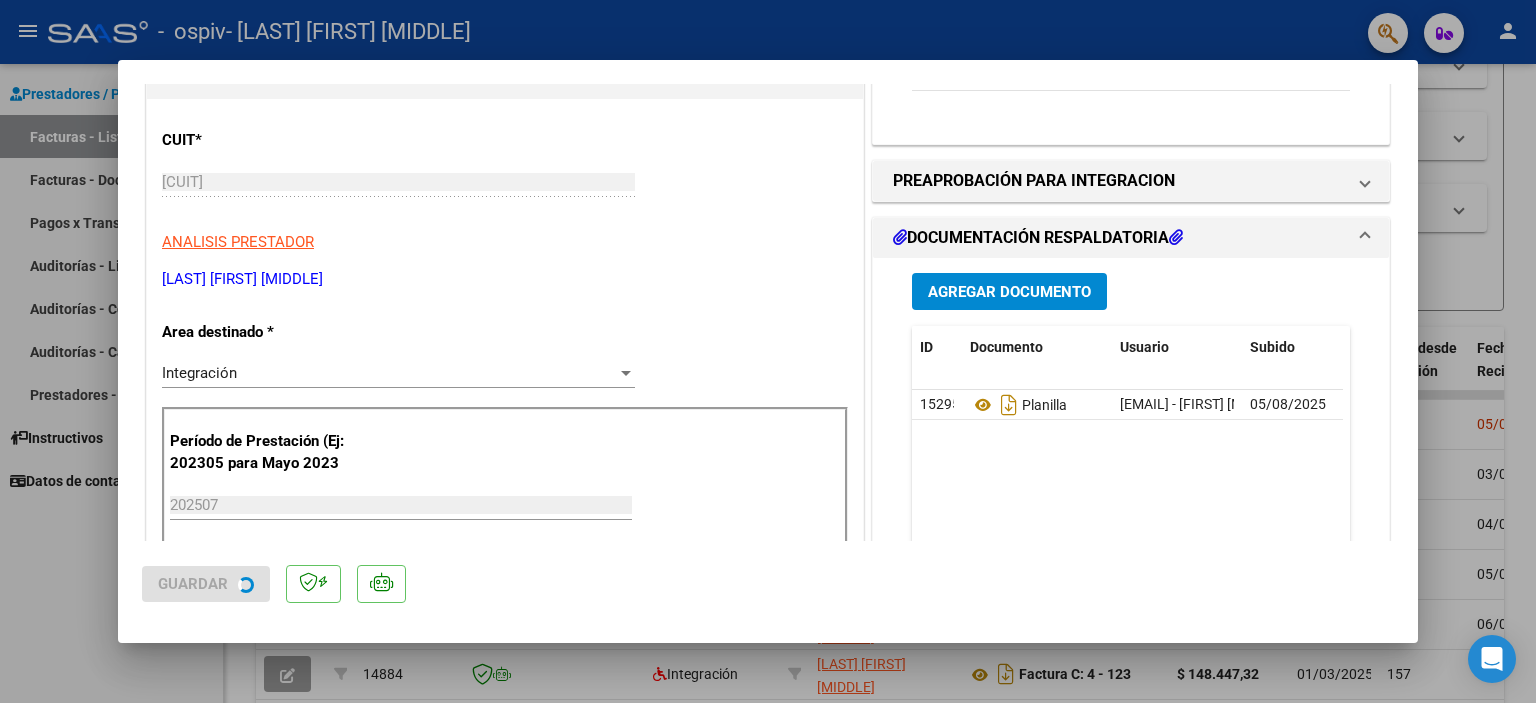click at bounding box center (768, 351) 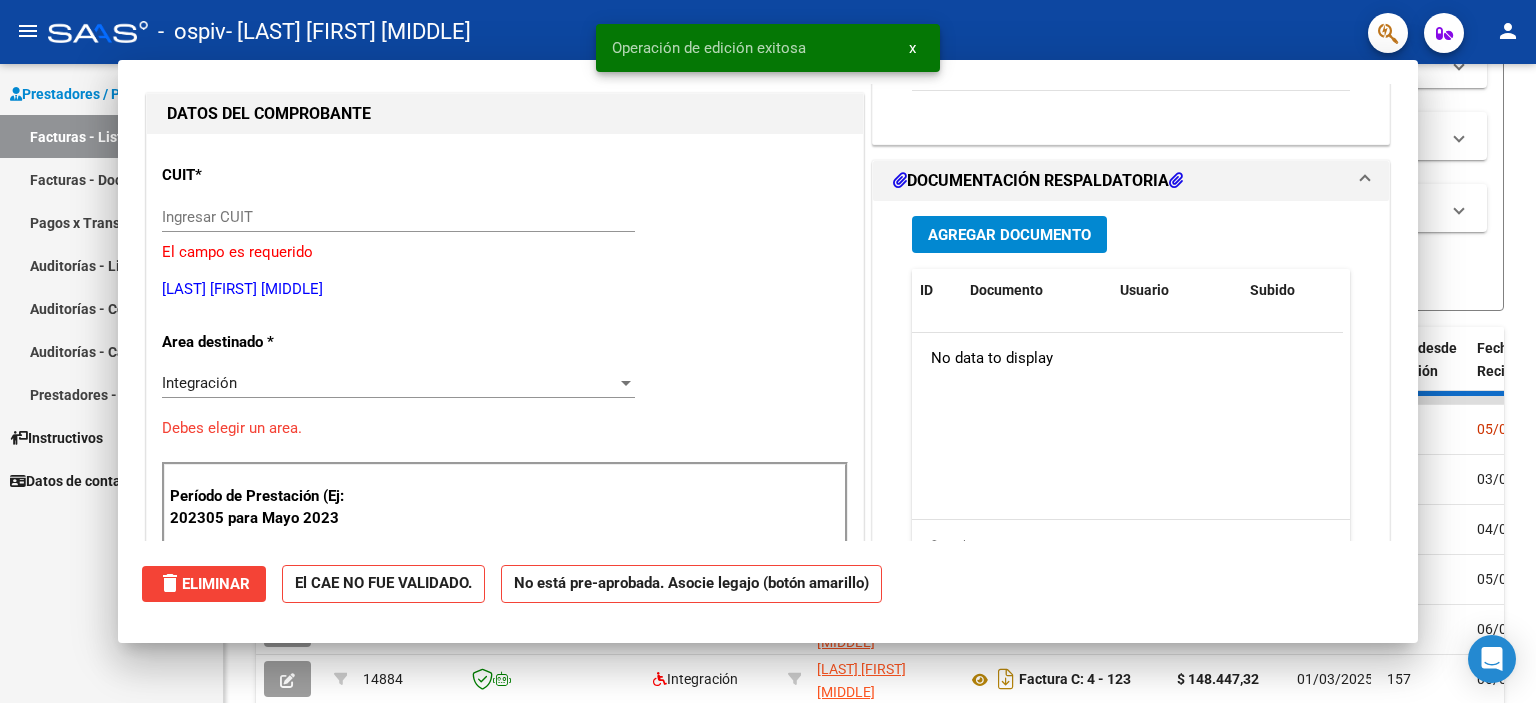 scroll, scrollTop: 0, scrollLeft: 0, axis: both 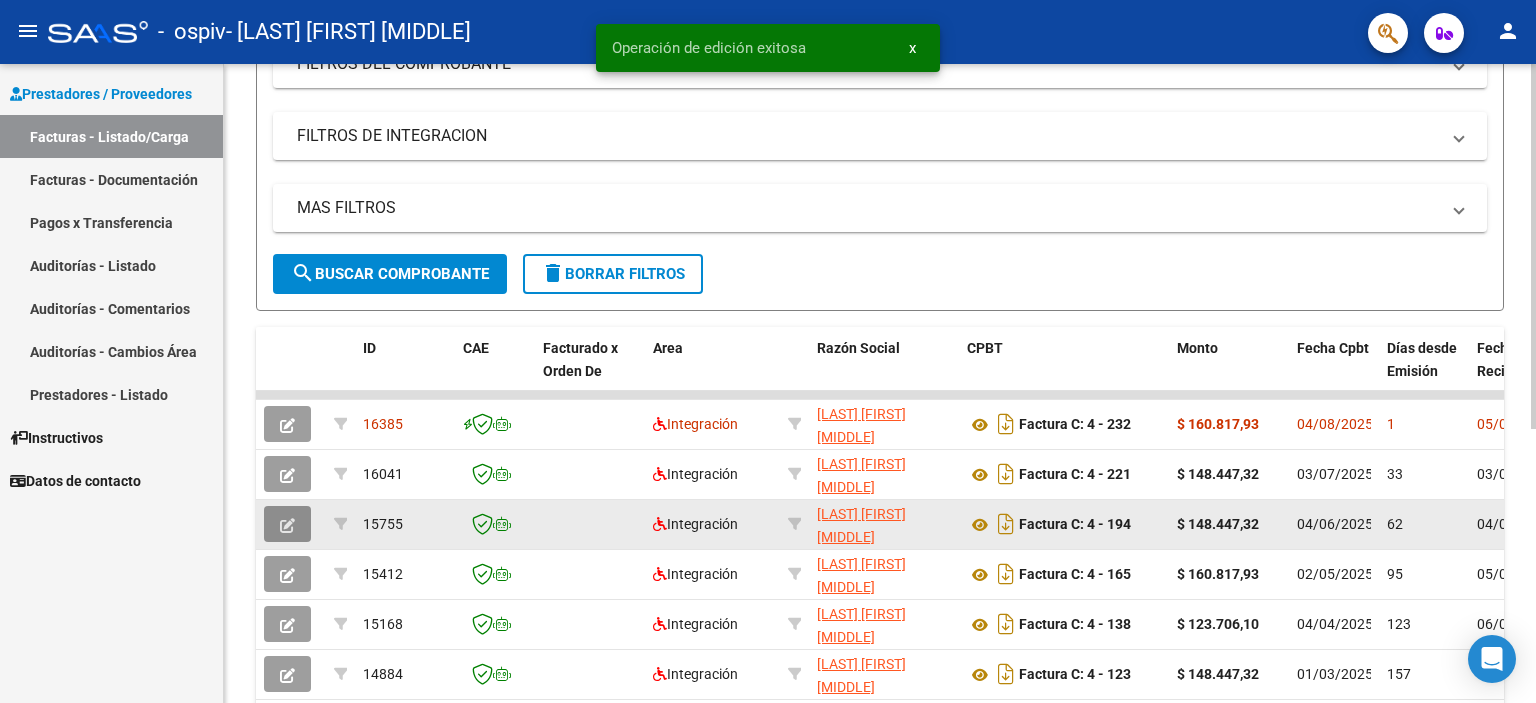 click 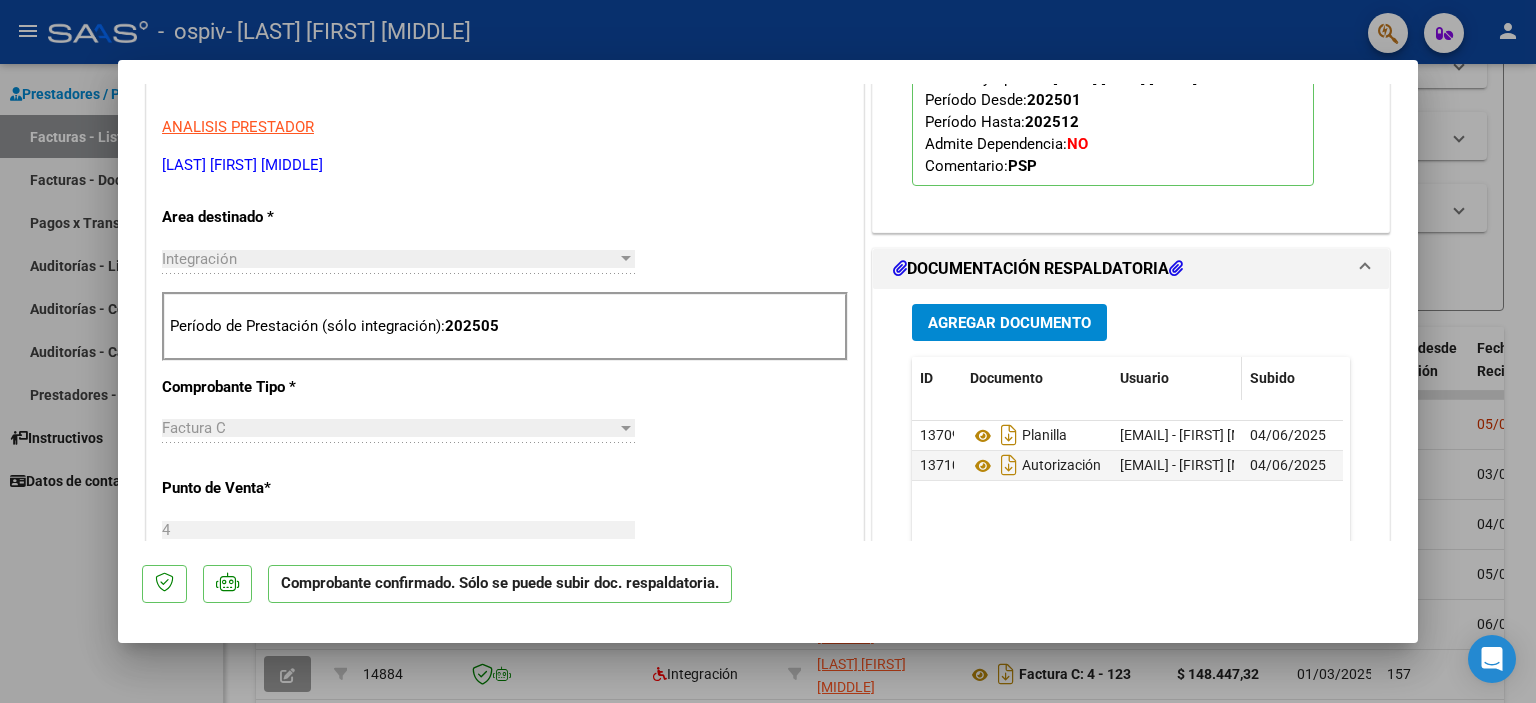 scroll, scrollTop: 600, scrollLeft: 0, axis: vertical 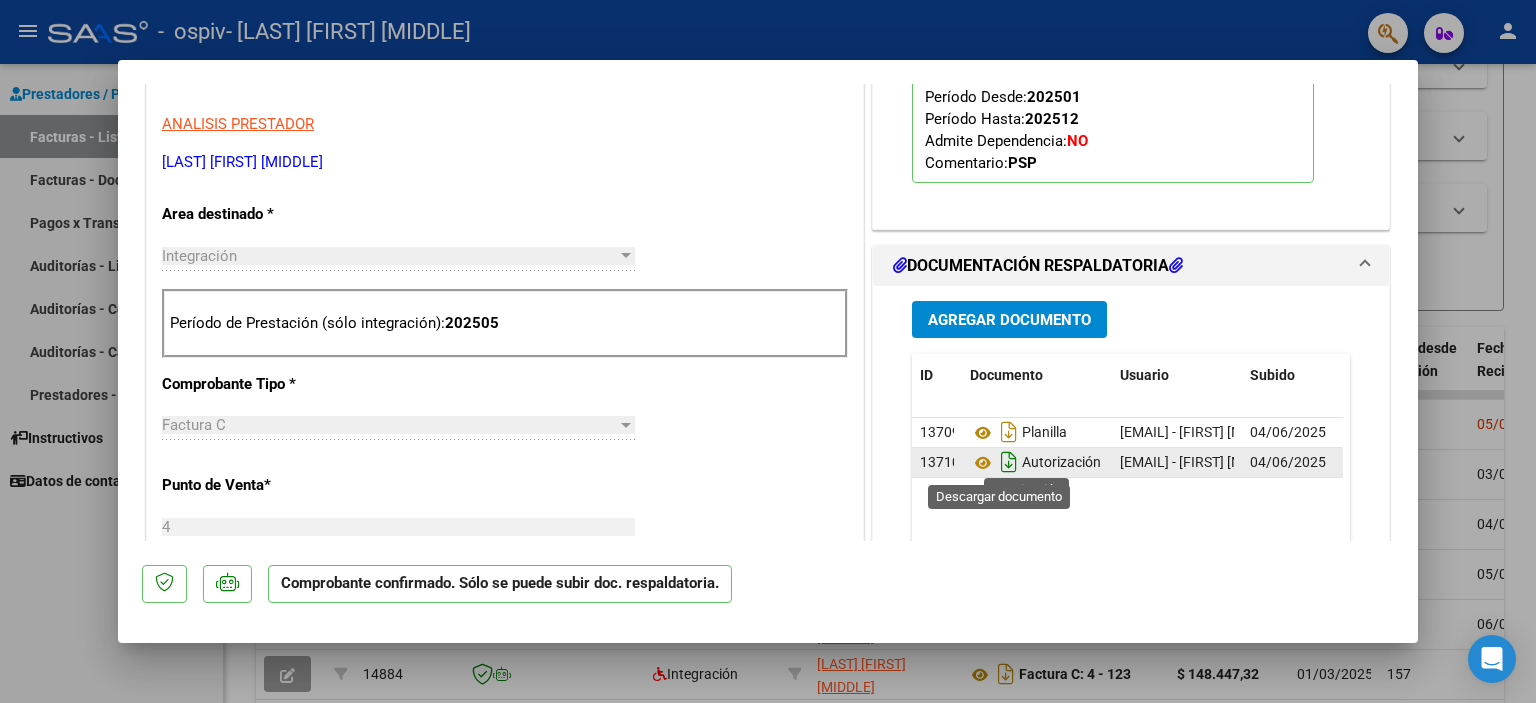 click 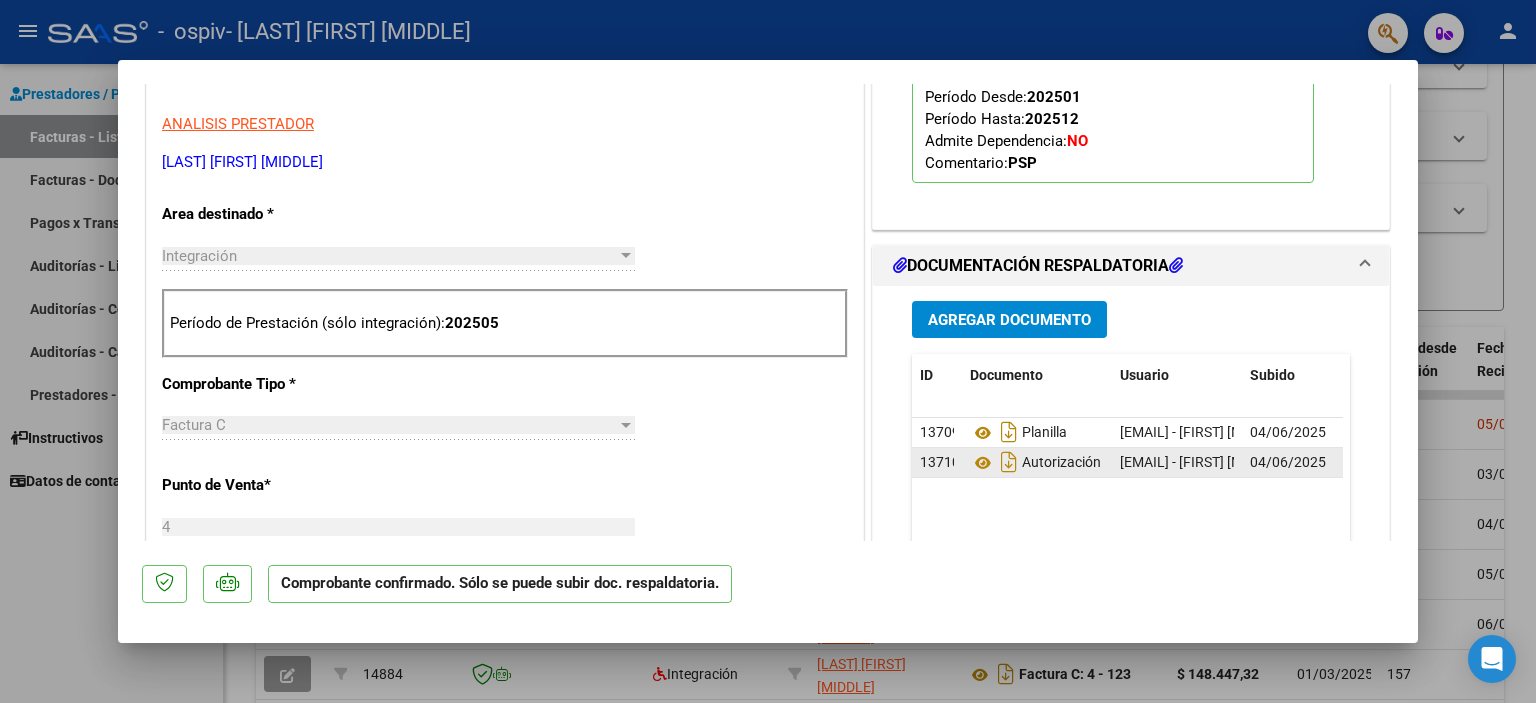 click at bounding box center [768, 351] 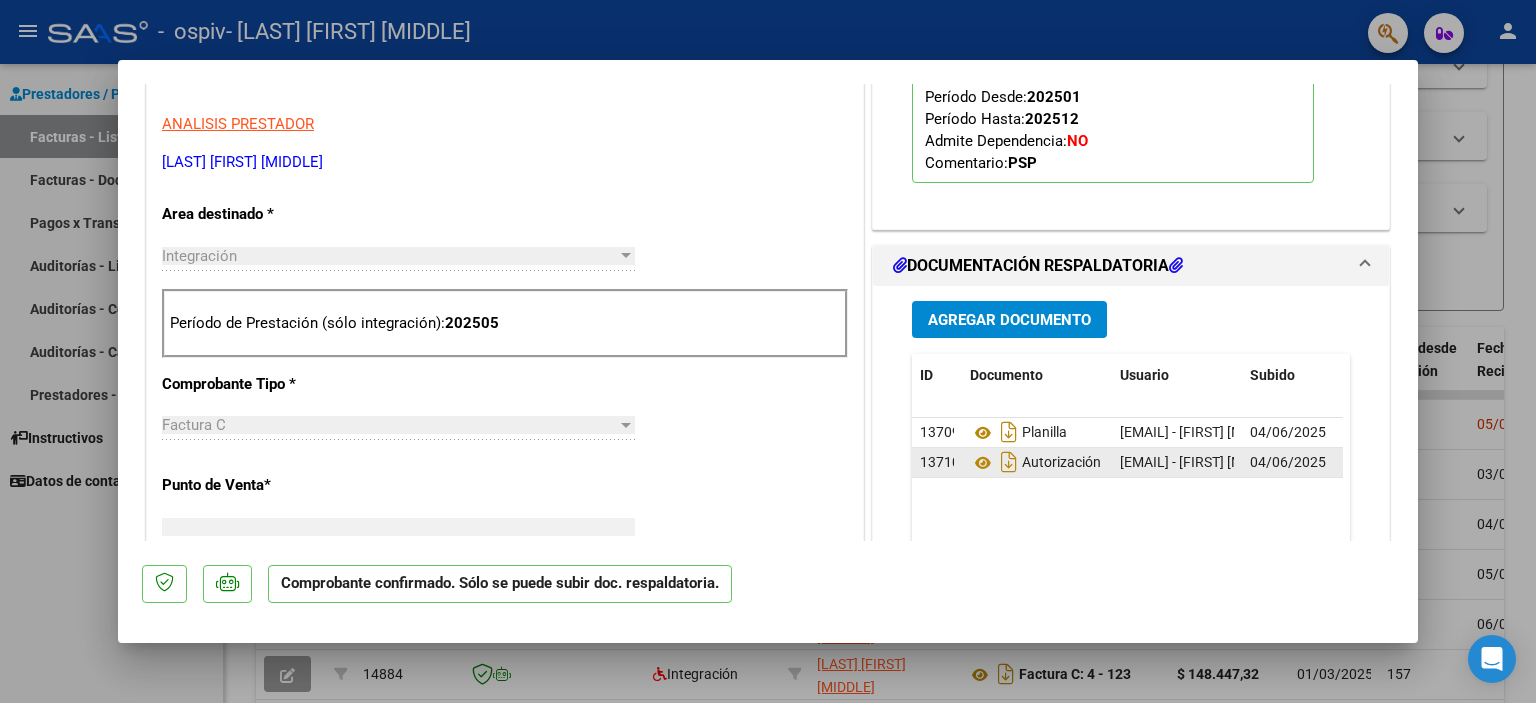 scroll, scrollTop: 0, scrollLeft: 0, axis: both 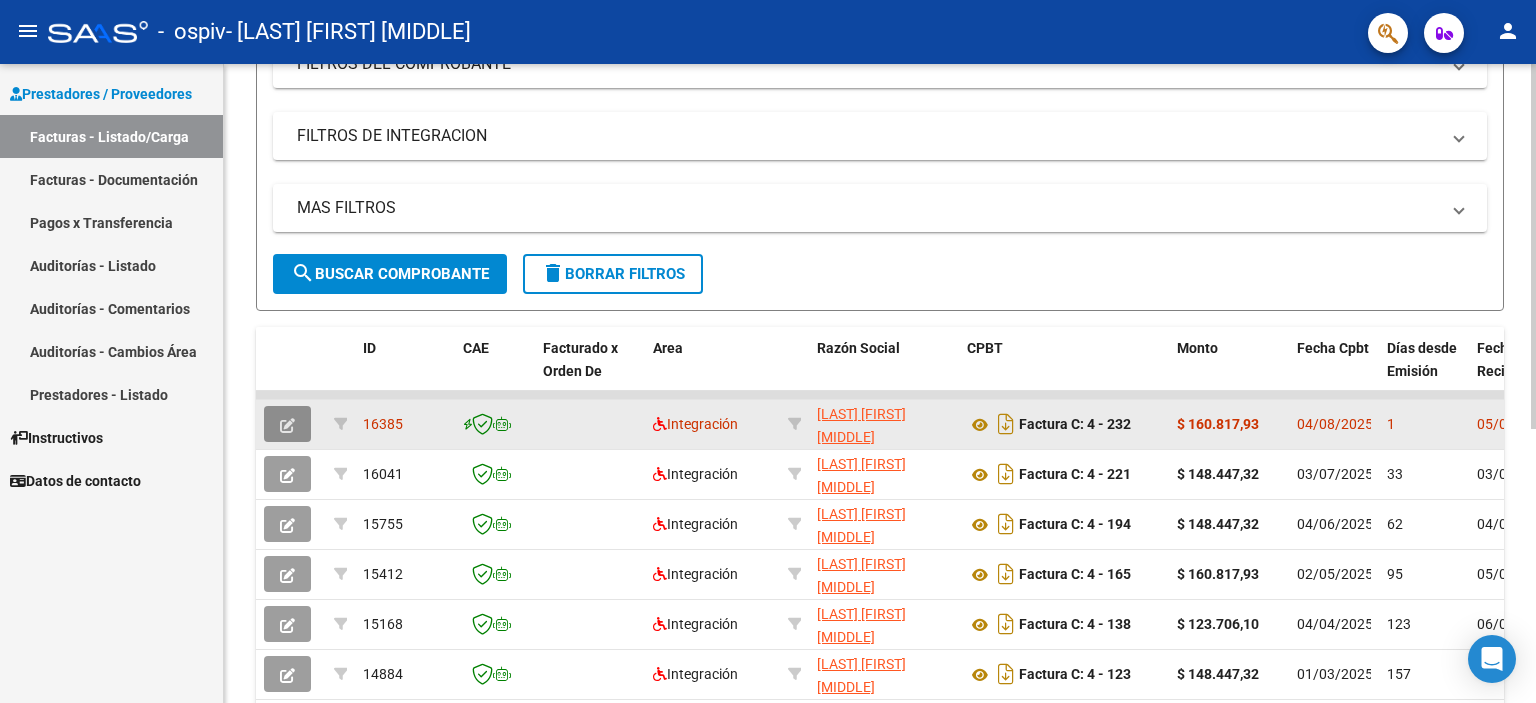 click 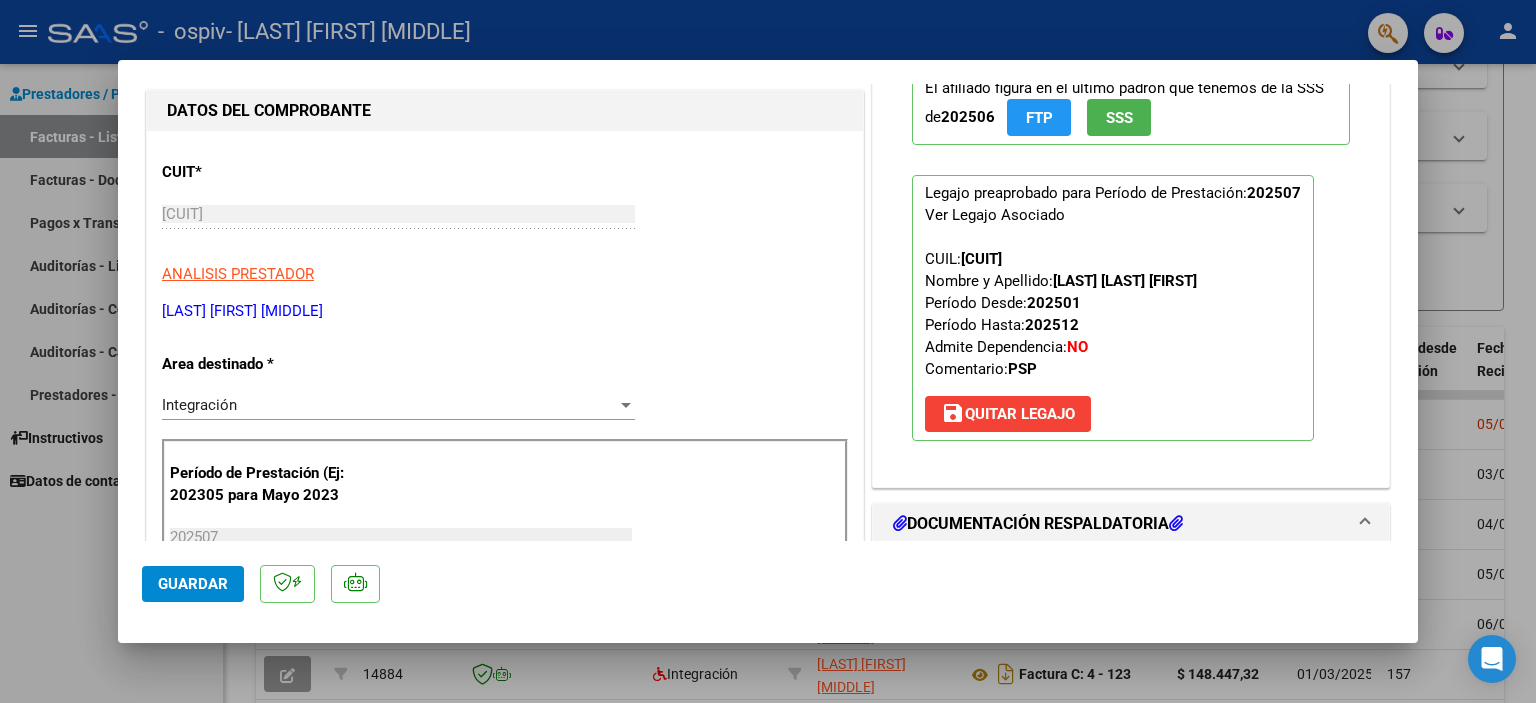 scroll, scrollTop: 300, scrollLeft: 0, axis: vertical 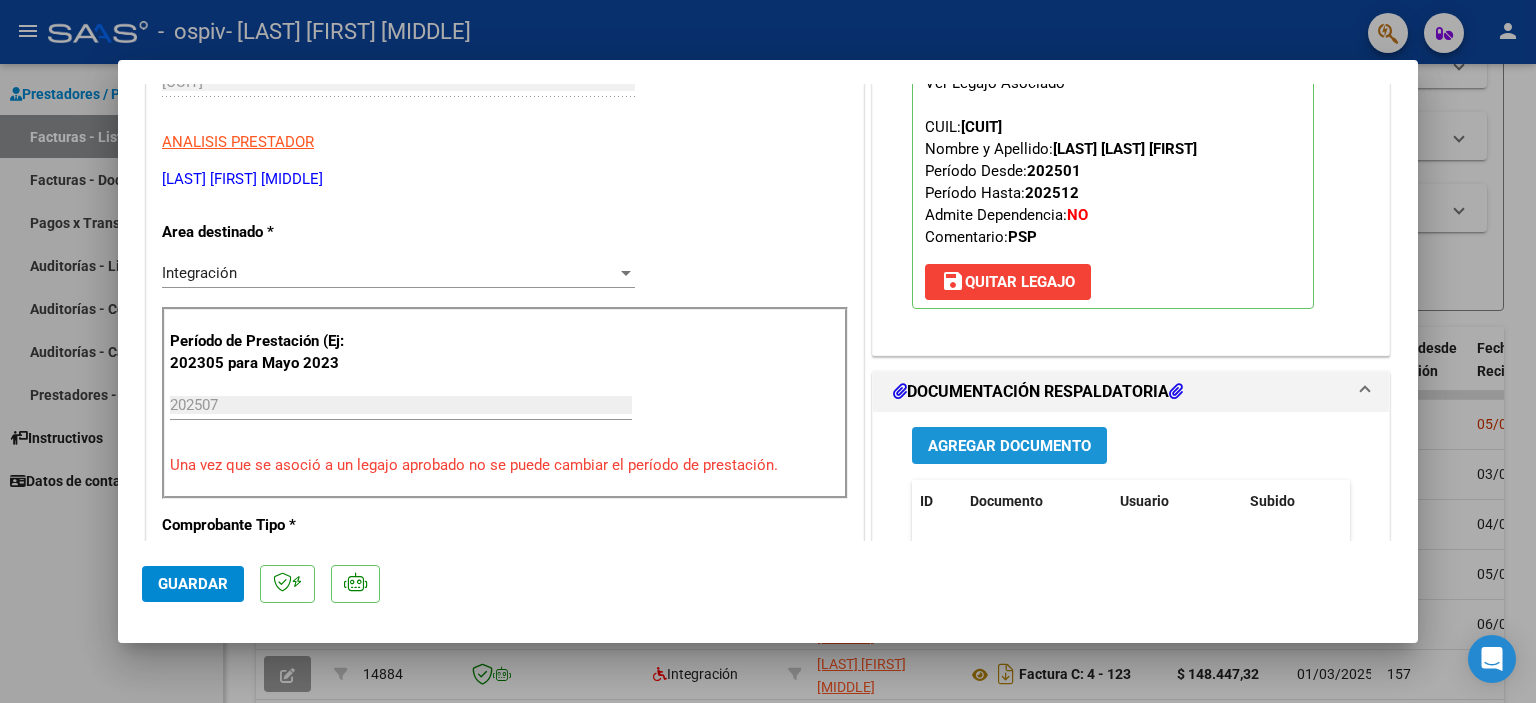 click on "Agregar Documento" at bounding box center [1009, 446] 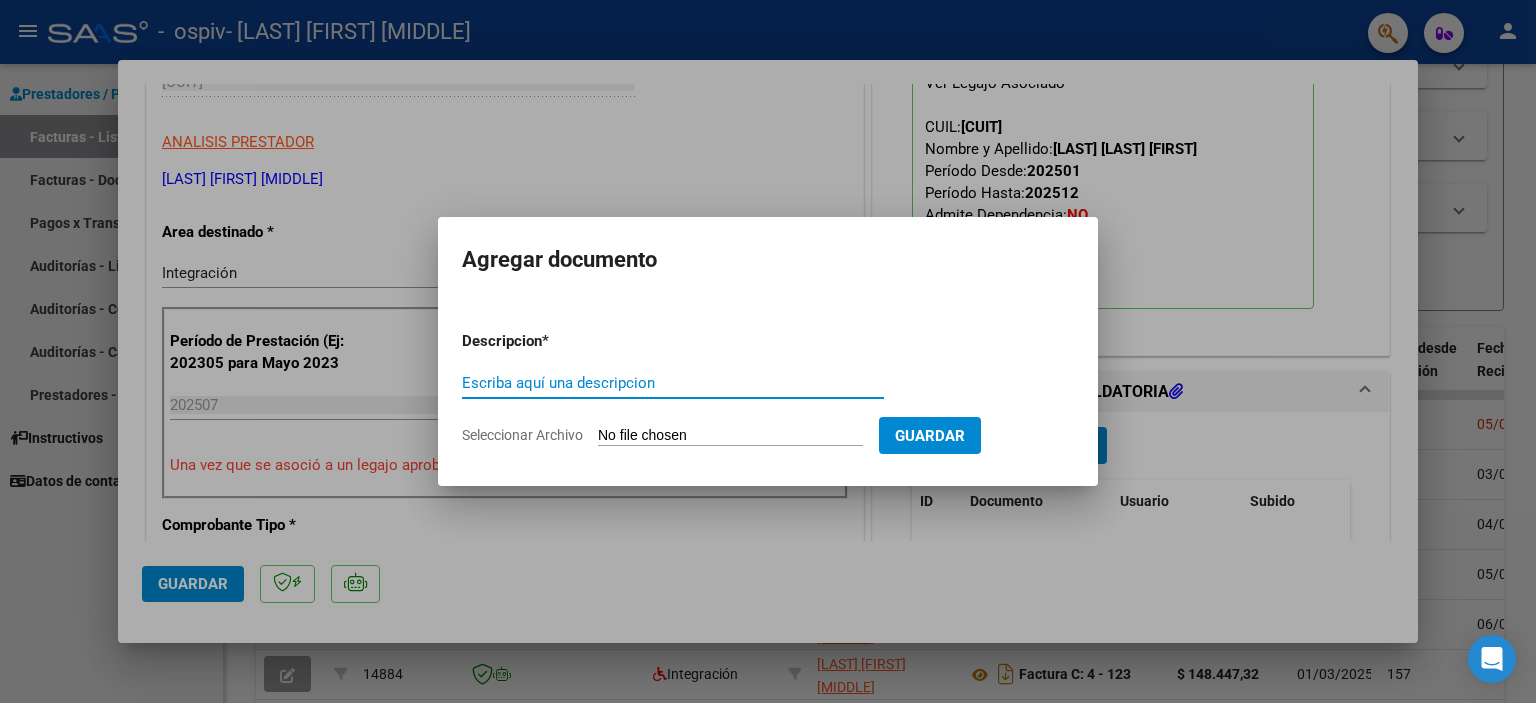 click on "Escriba aquí una descripcion" at bounding box center [673, 383] 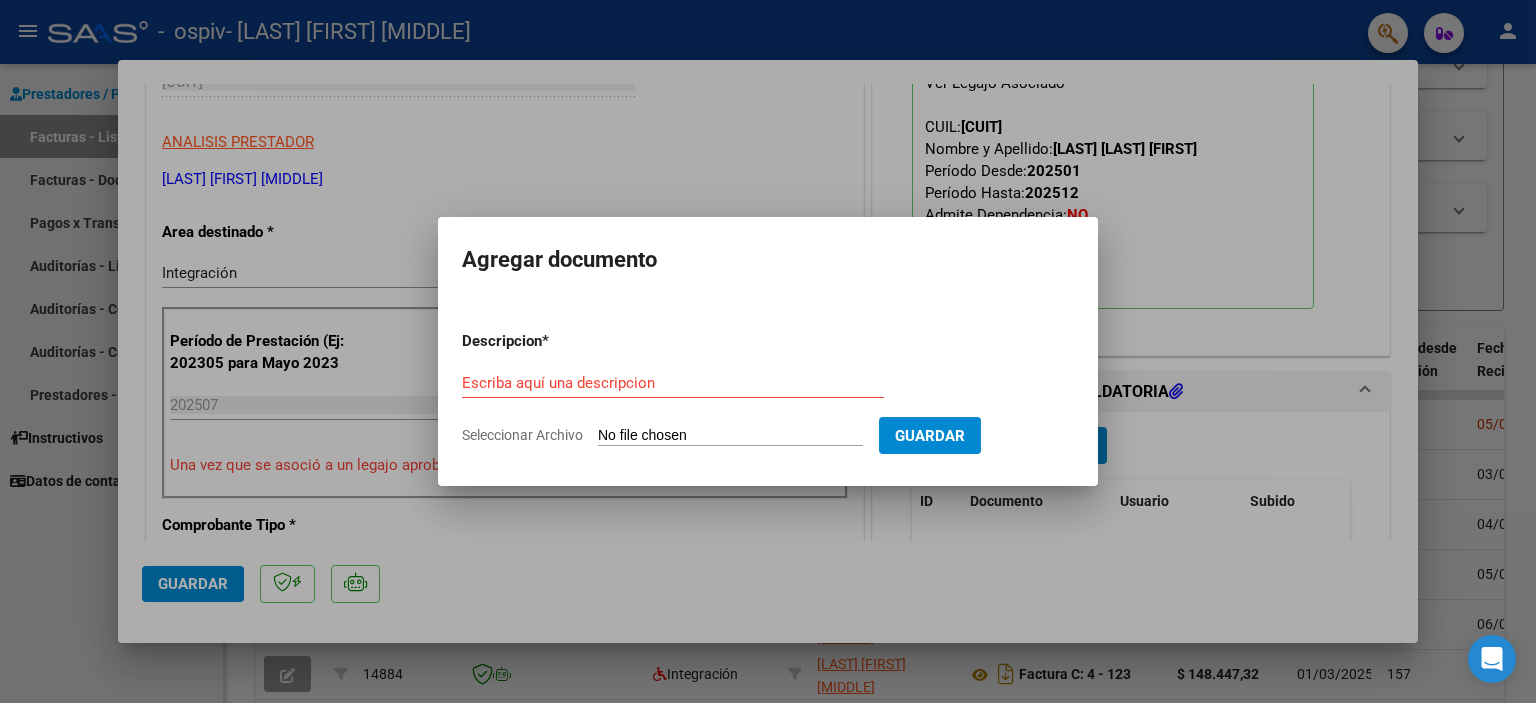 click on "Seleccionar Archivo" at bounding box center (730, 436) 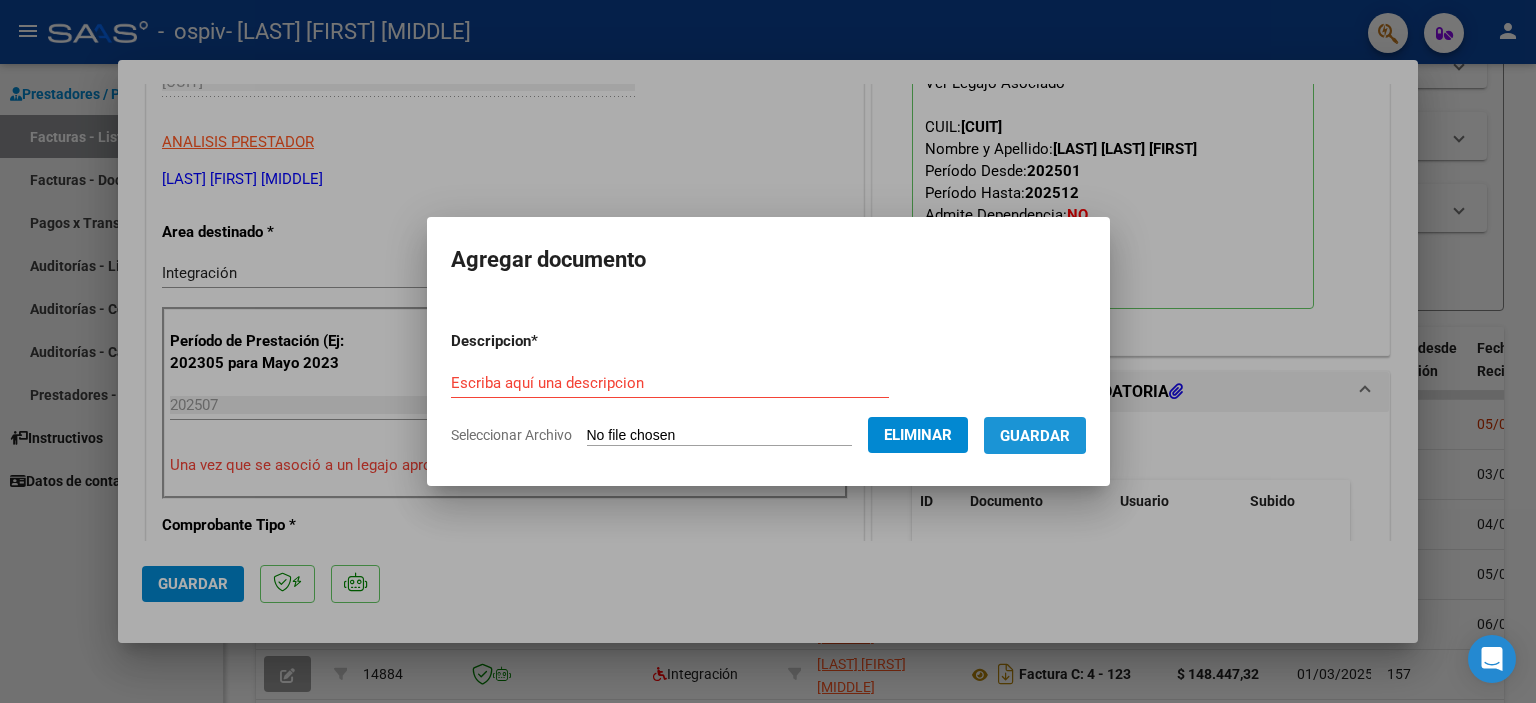 click on "Guardar" at bounding box center [1035, 436] 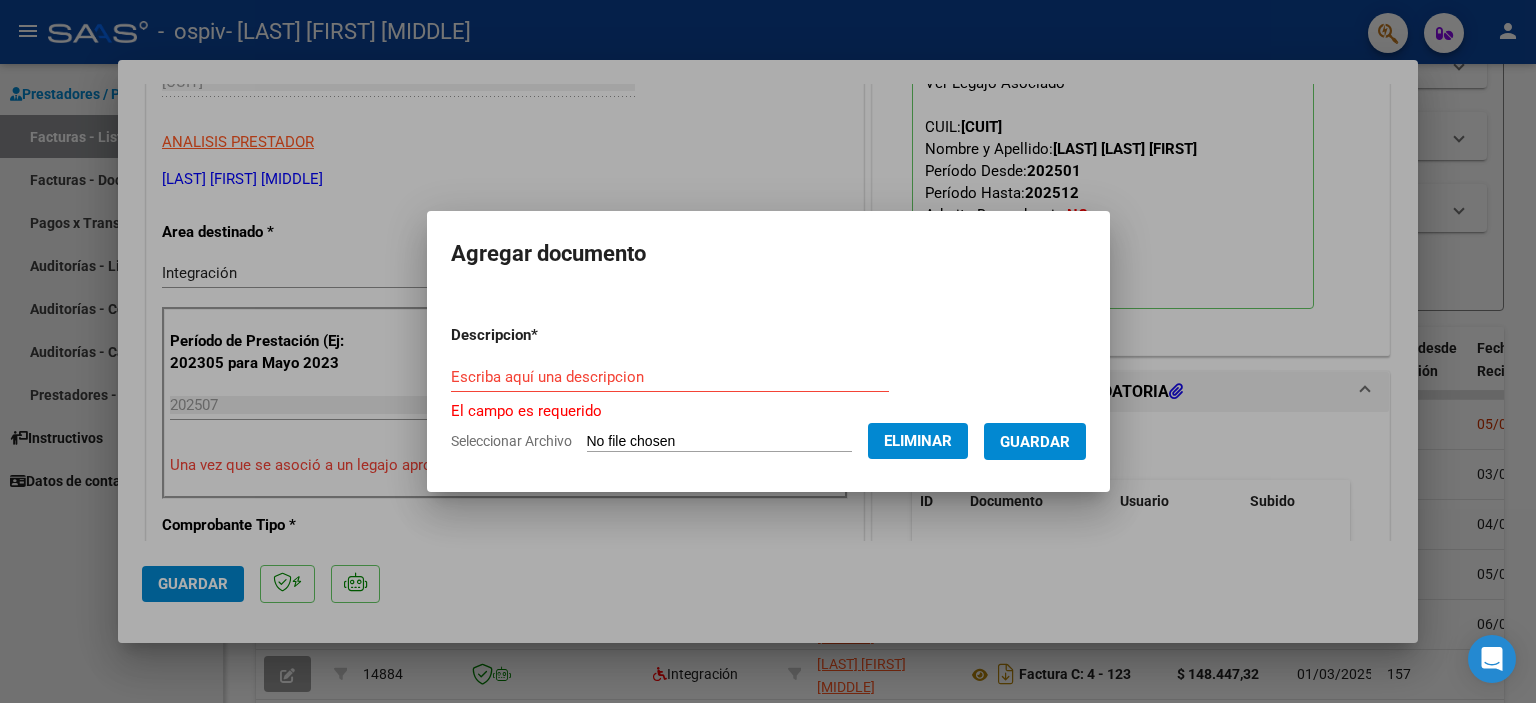 click on "Guardar" at bounding box center (1035, 442) 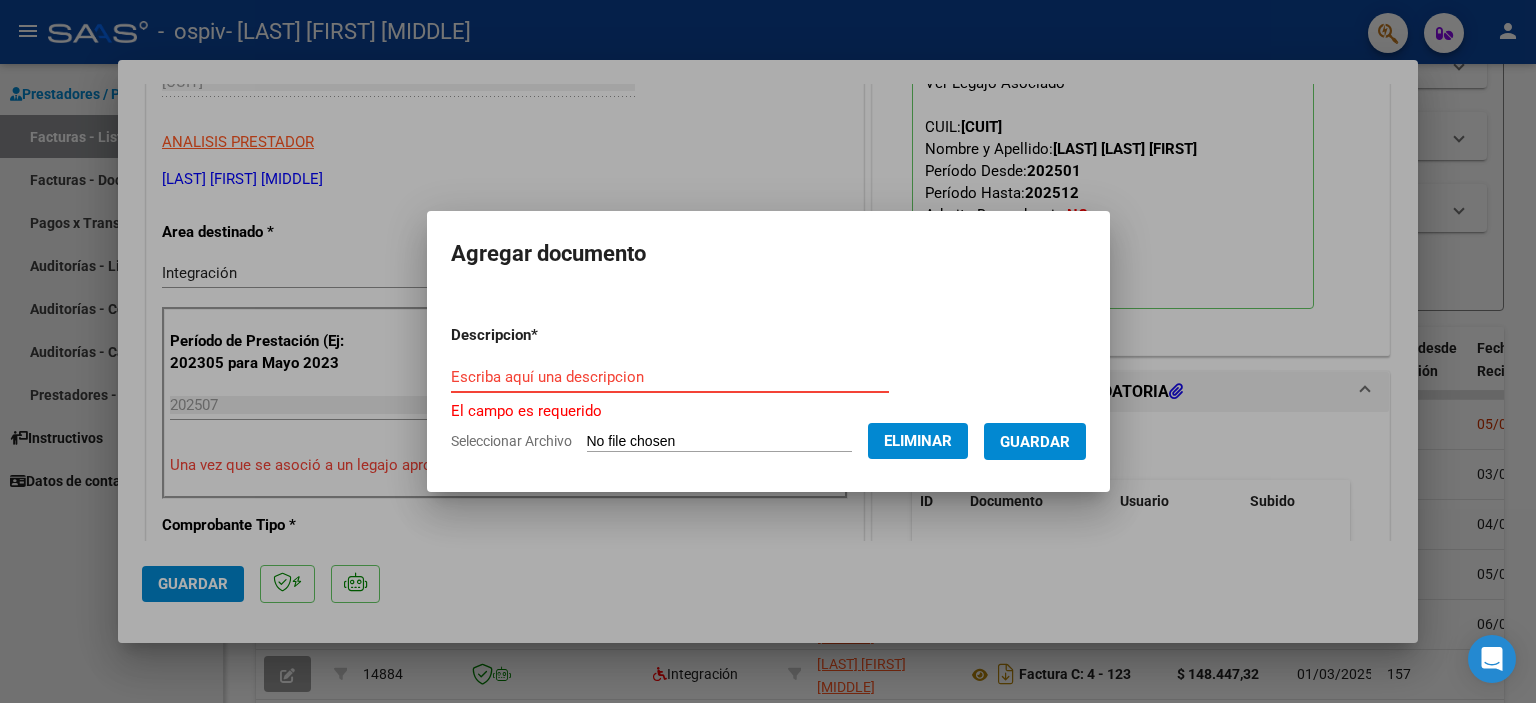 click on "Escriba aquí una descripcion" at bounding box center (670, 377) 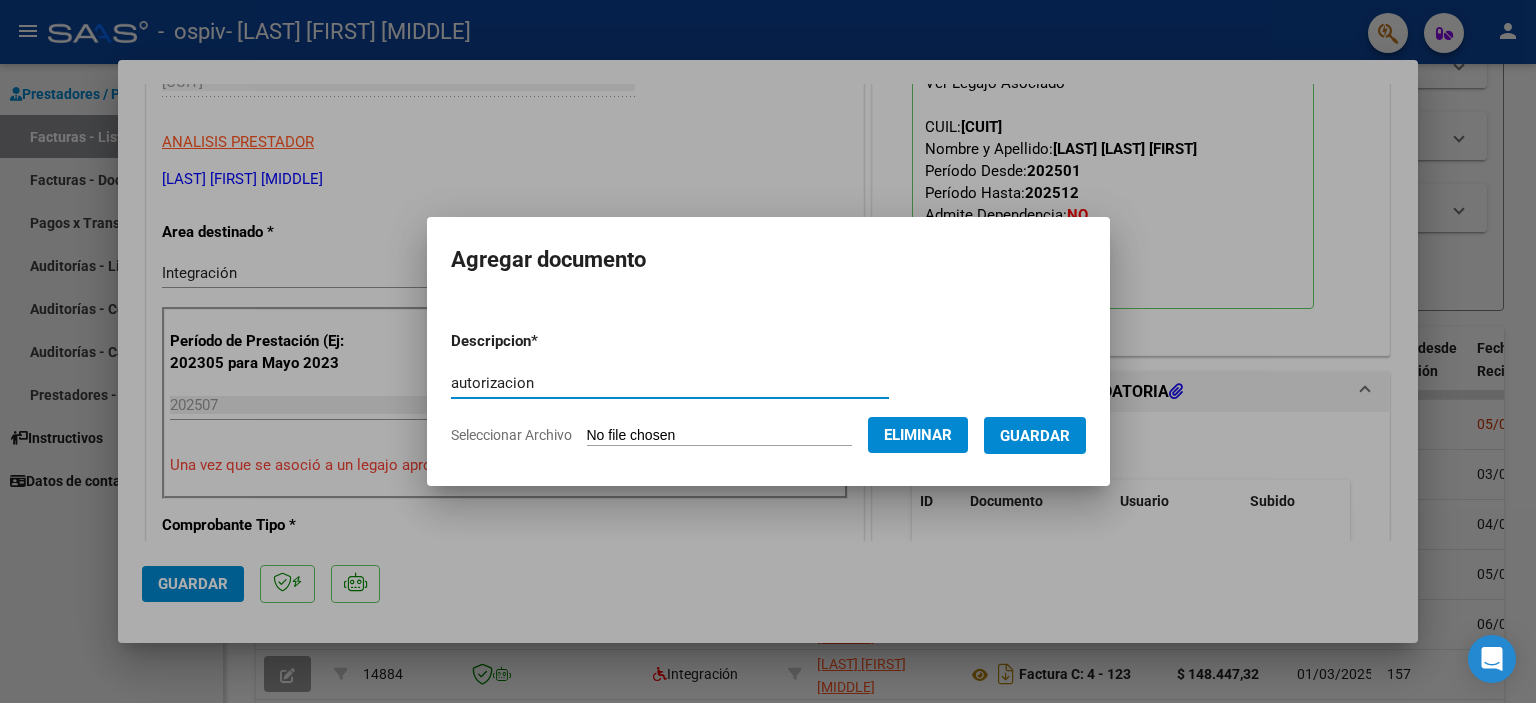 type on "autorizacion" 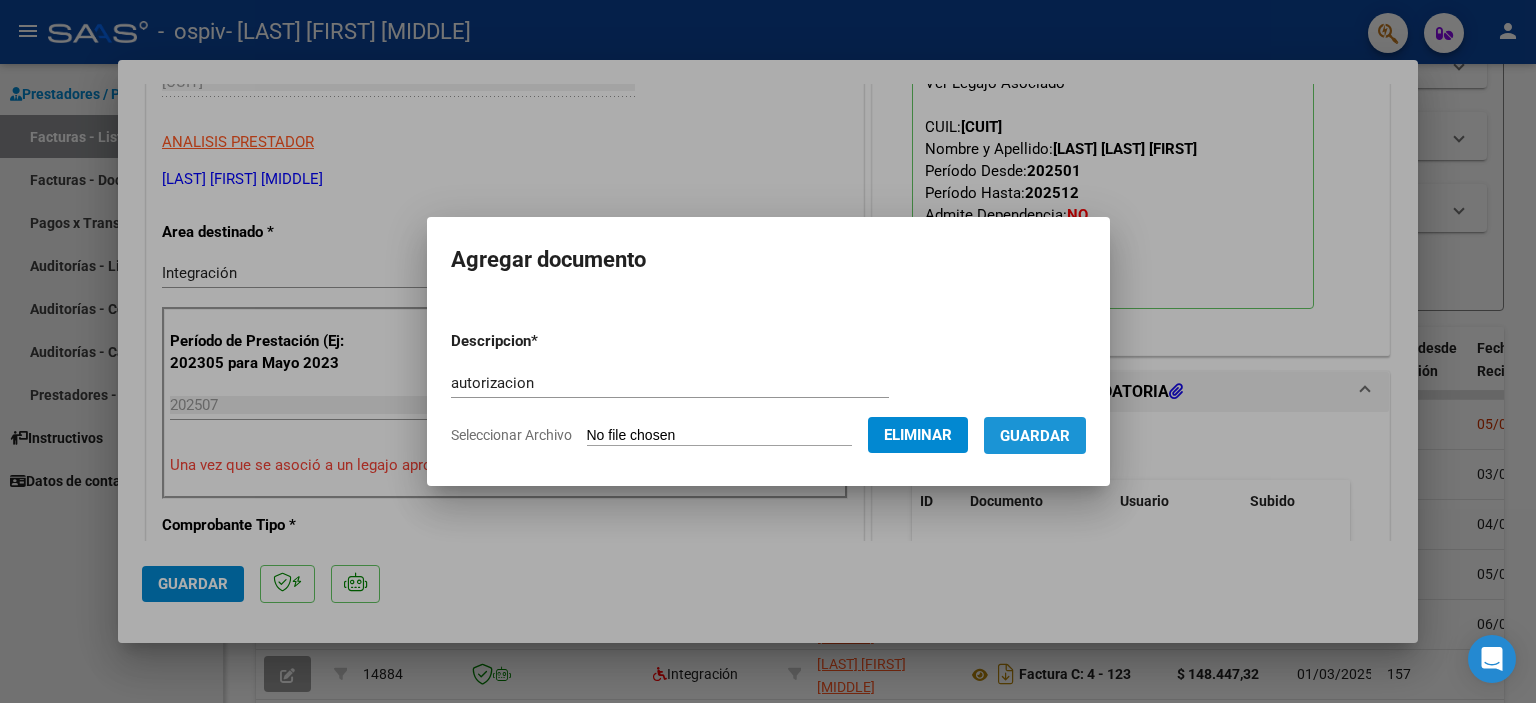 click on "Guardar" at bounding box center (1035, 435) 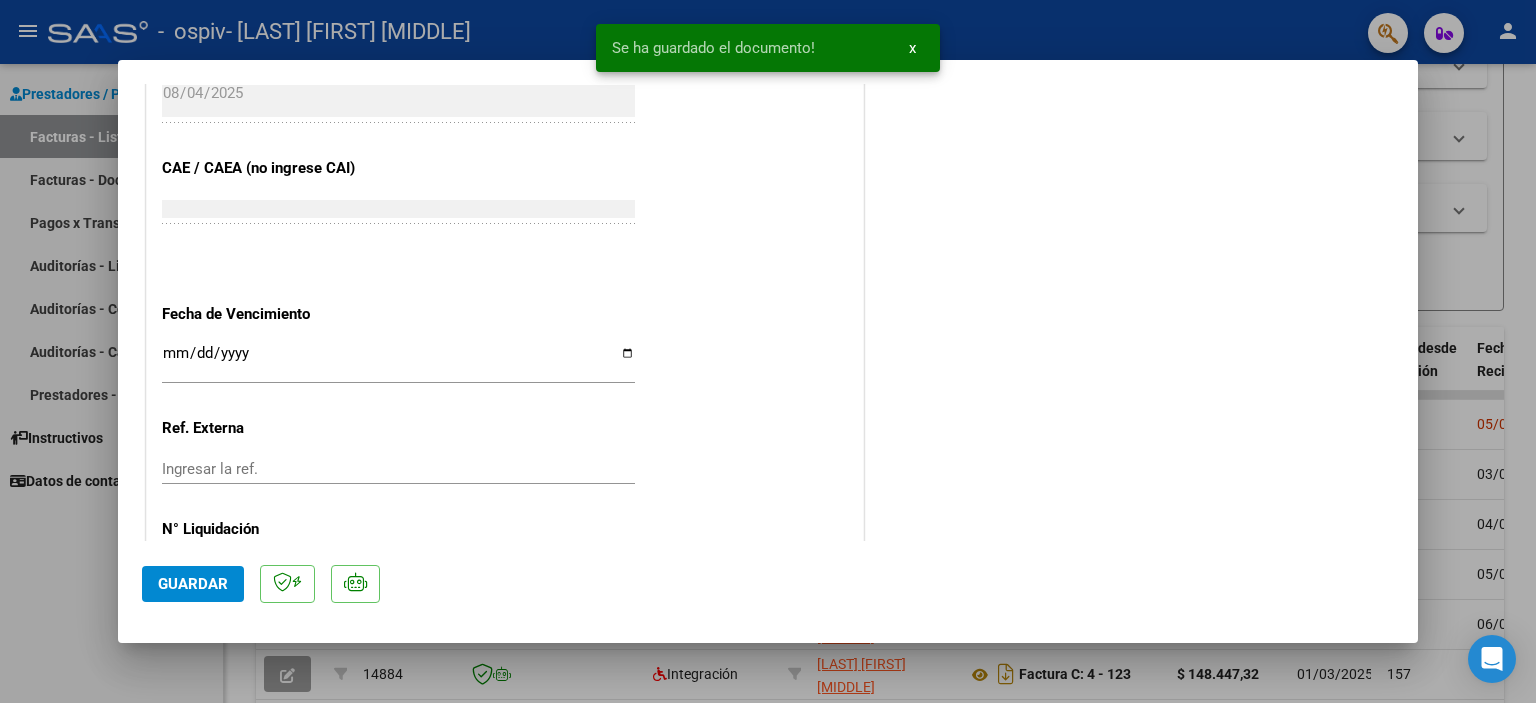scroll, scrollTop: 1257, scrollLeft: 0, axis: vertical 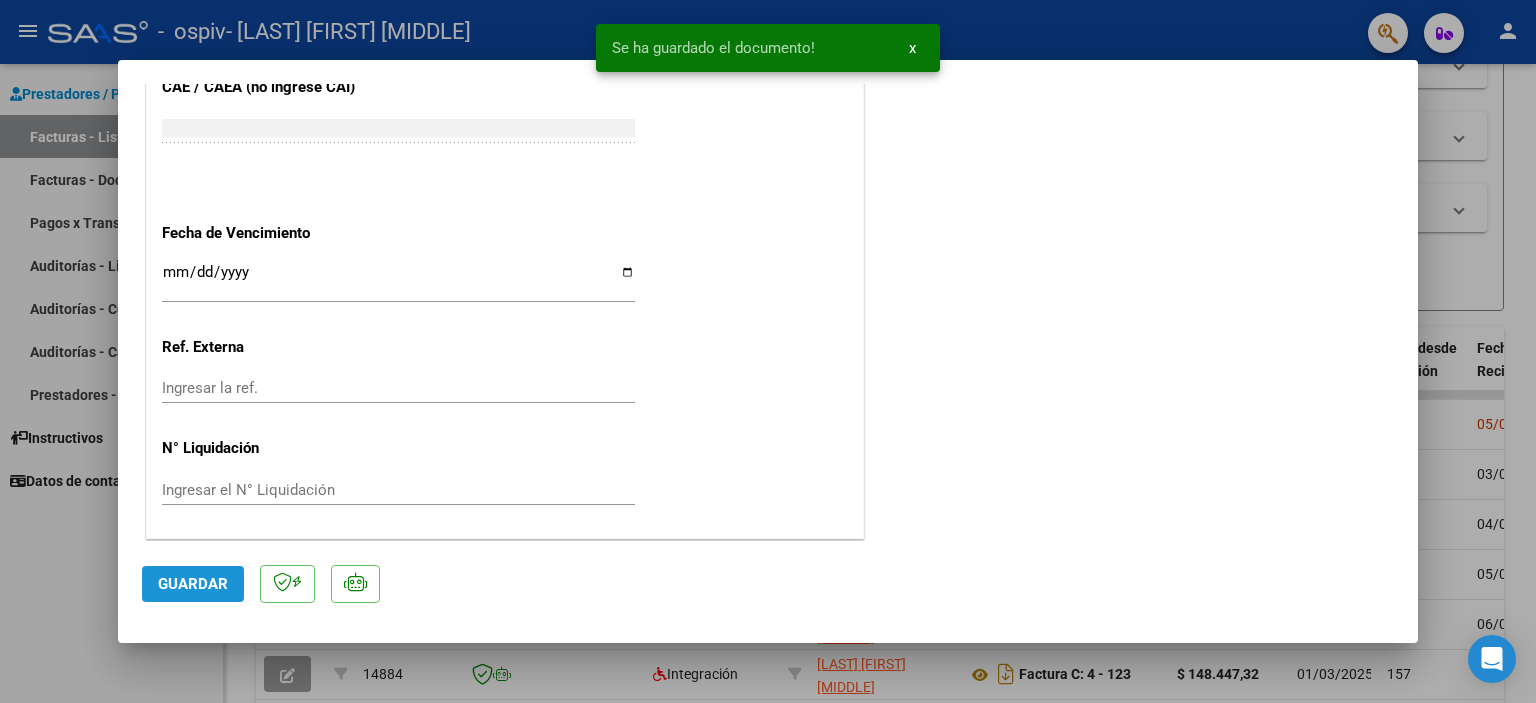 drag, startPoint x: 218, startPoint y: 589, endPoint x: 280, endPoint y: 542, distance: 77.801025 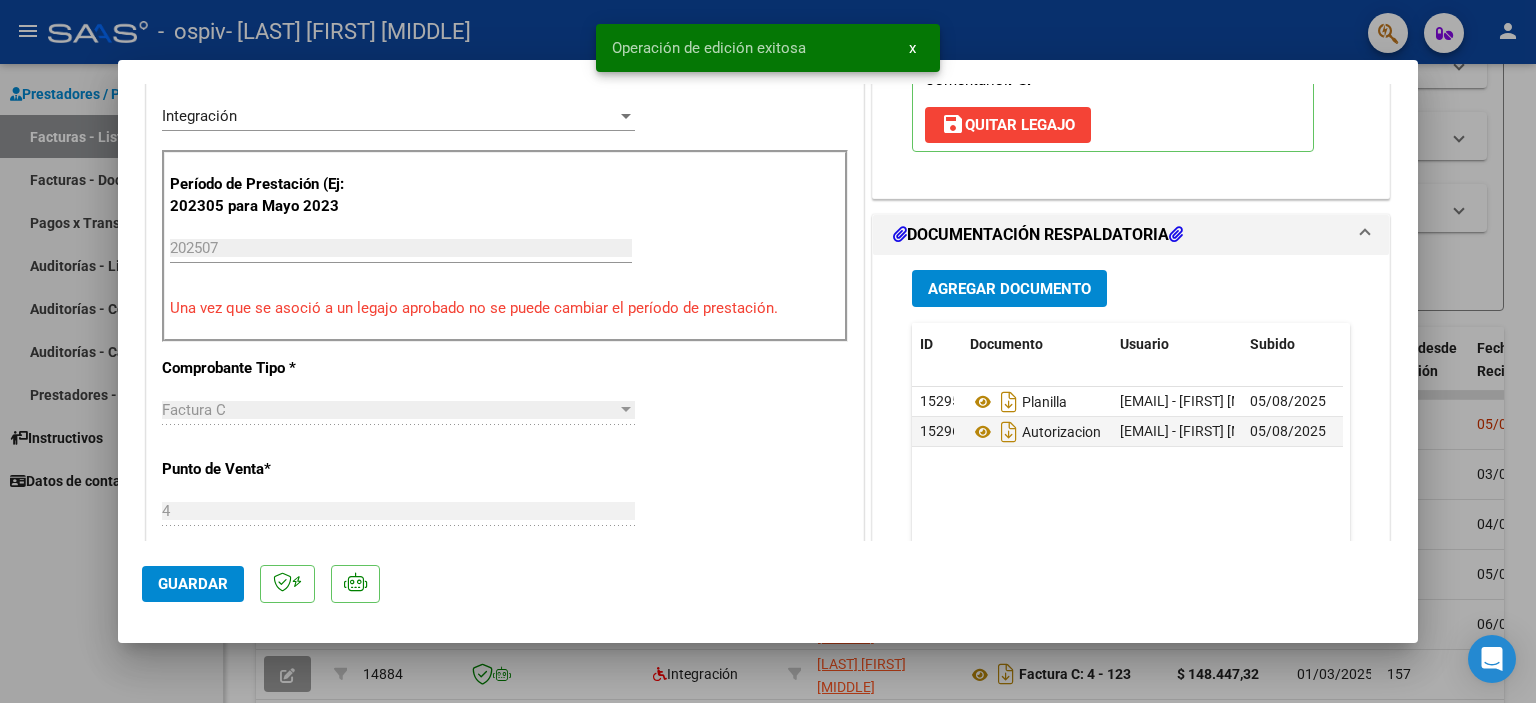 click at bounding box center (768, 351) 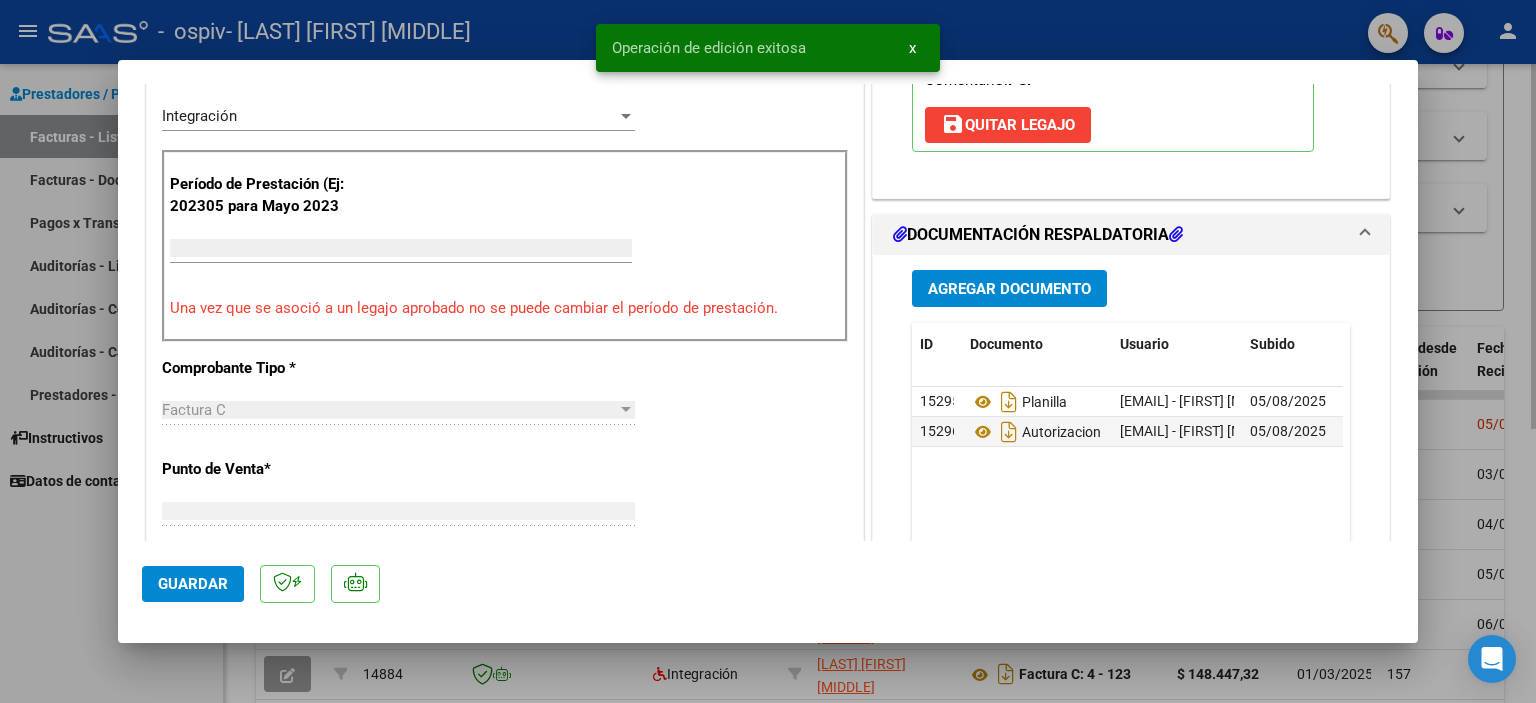 scroll, scrollTop: 512, scrollLeft: 0, axis: vertical 